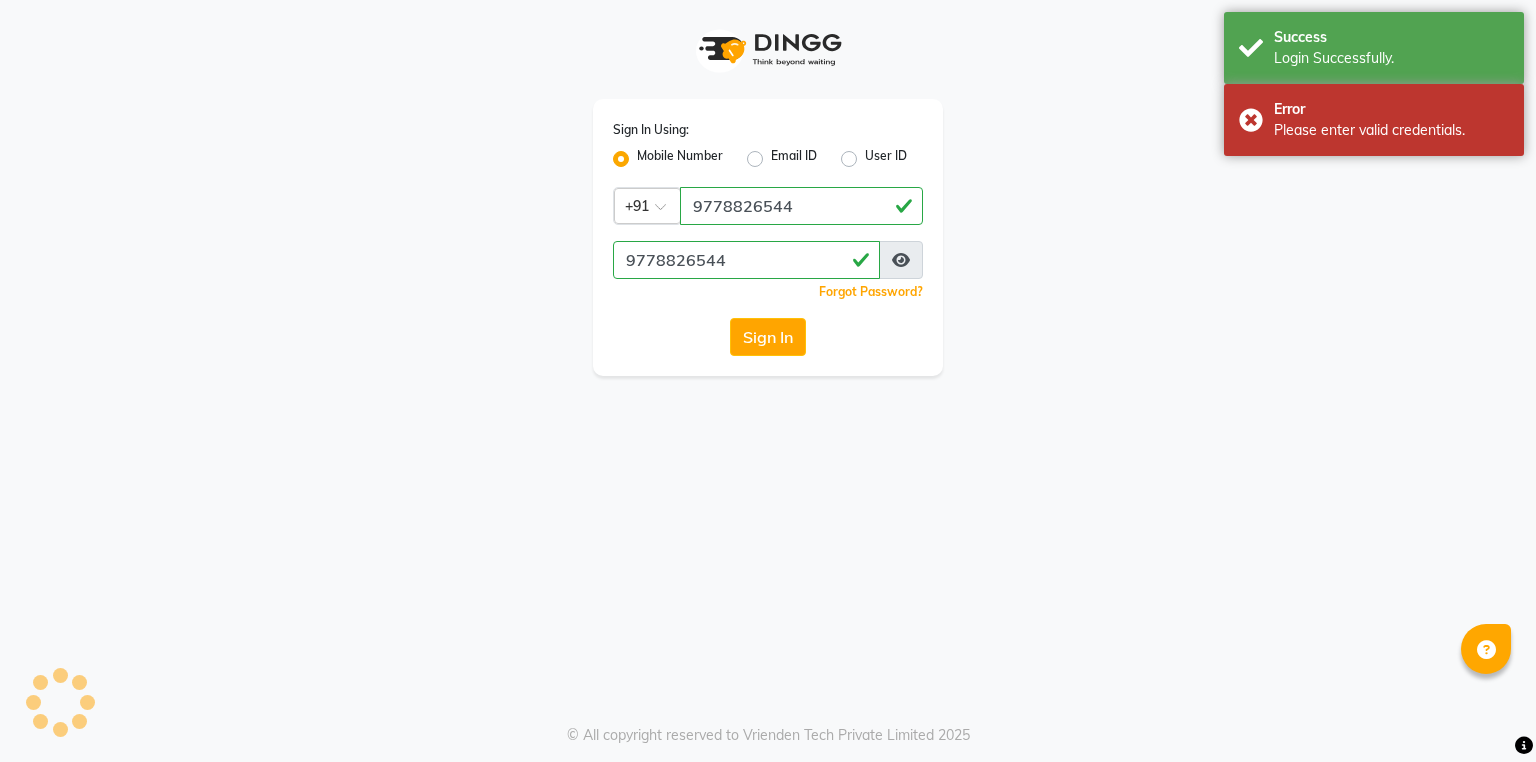 scroll, scrollTop: 0, scrollLeft: 0, axis: both 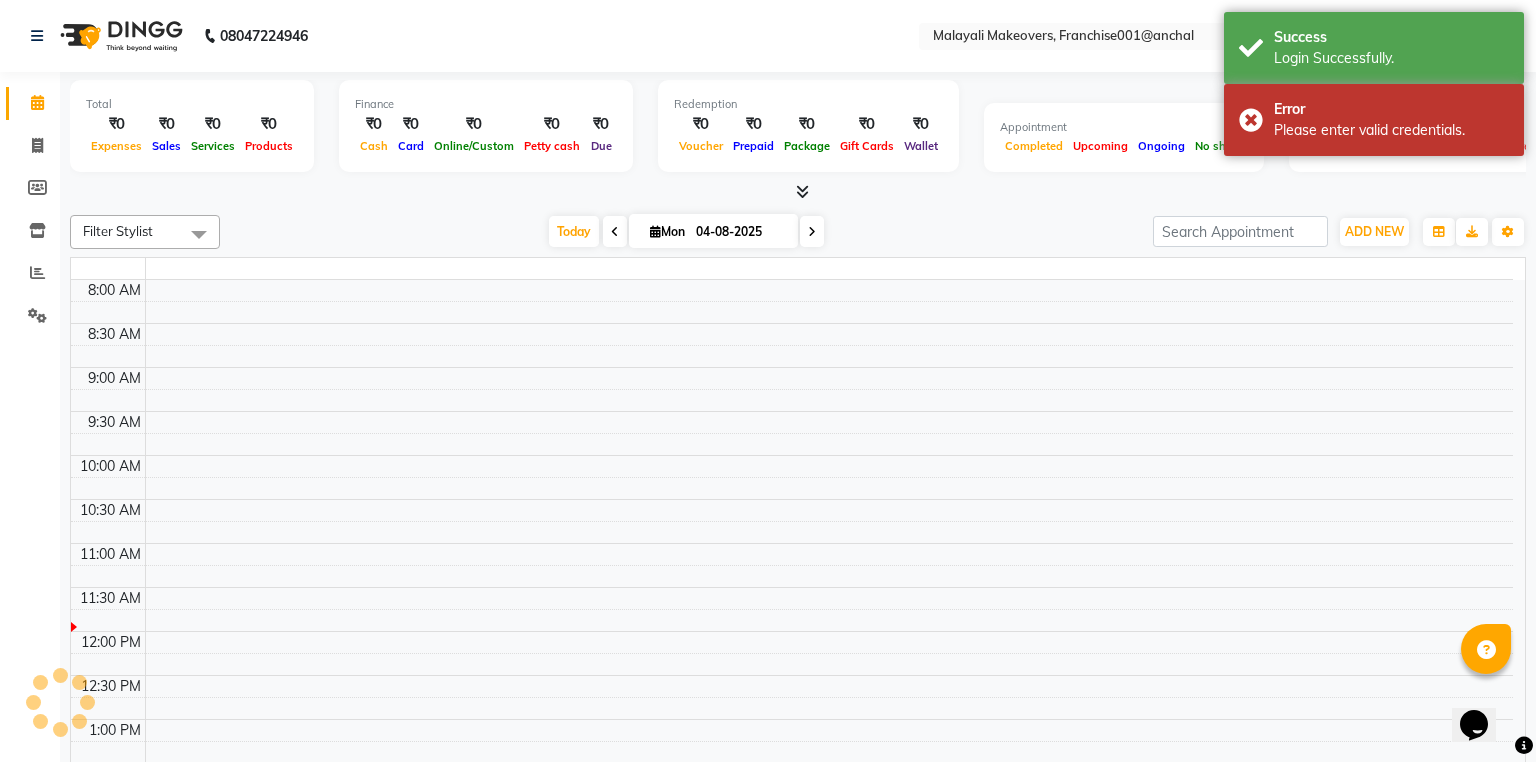 select on "en" 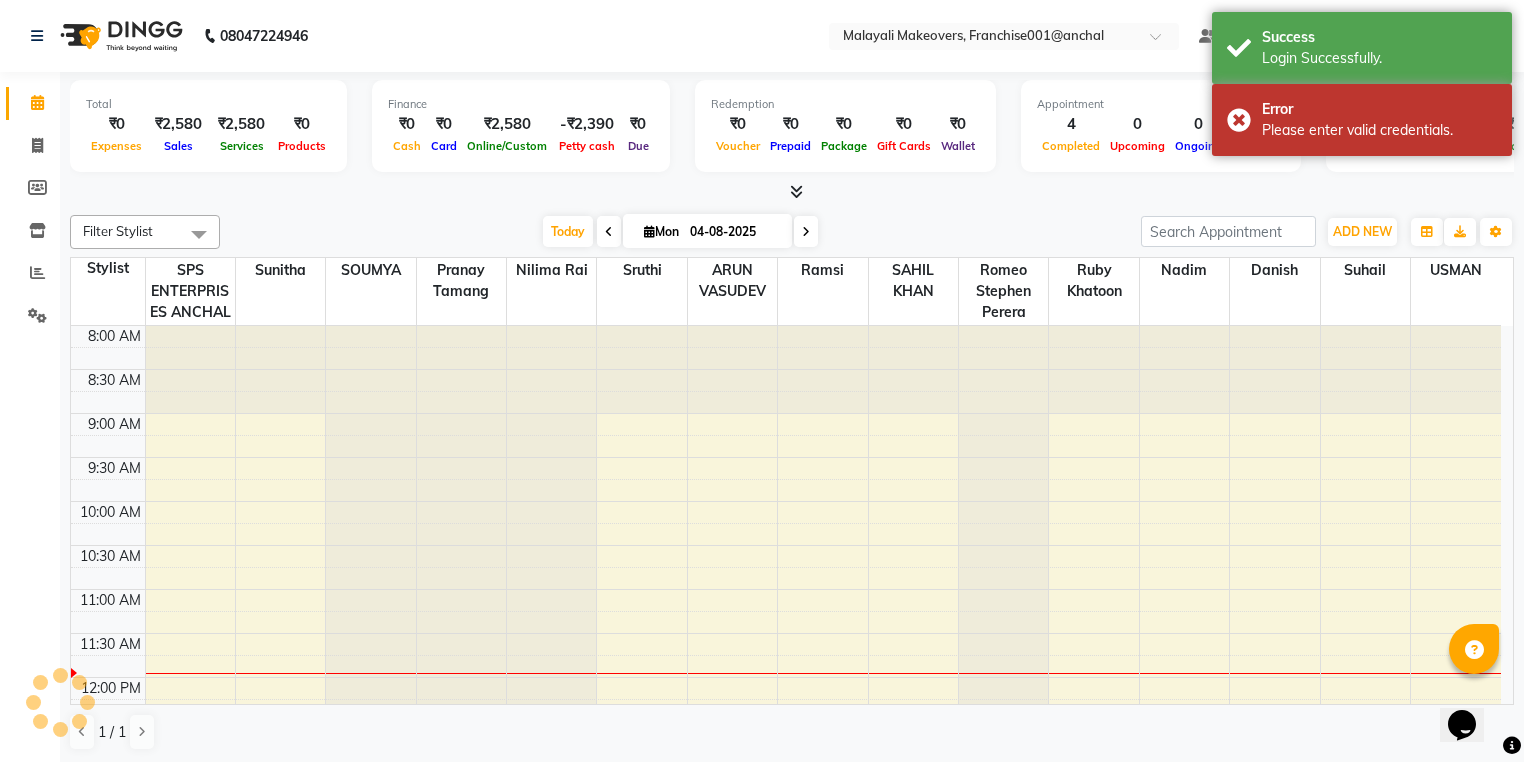 scroll, scrollTop: 0, scrollLeft: 0, axis: both 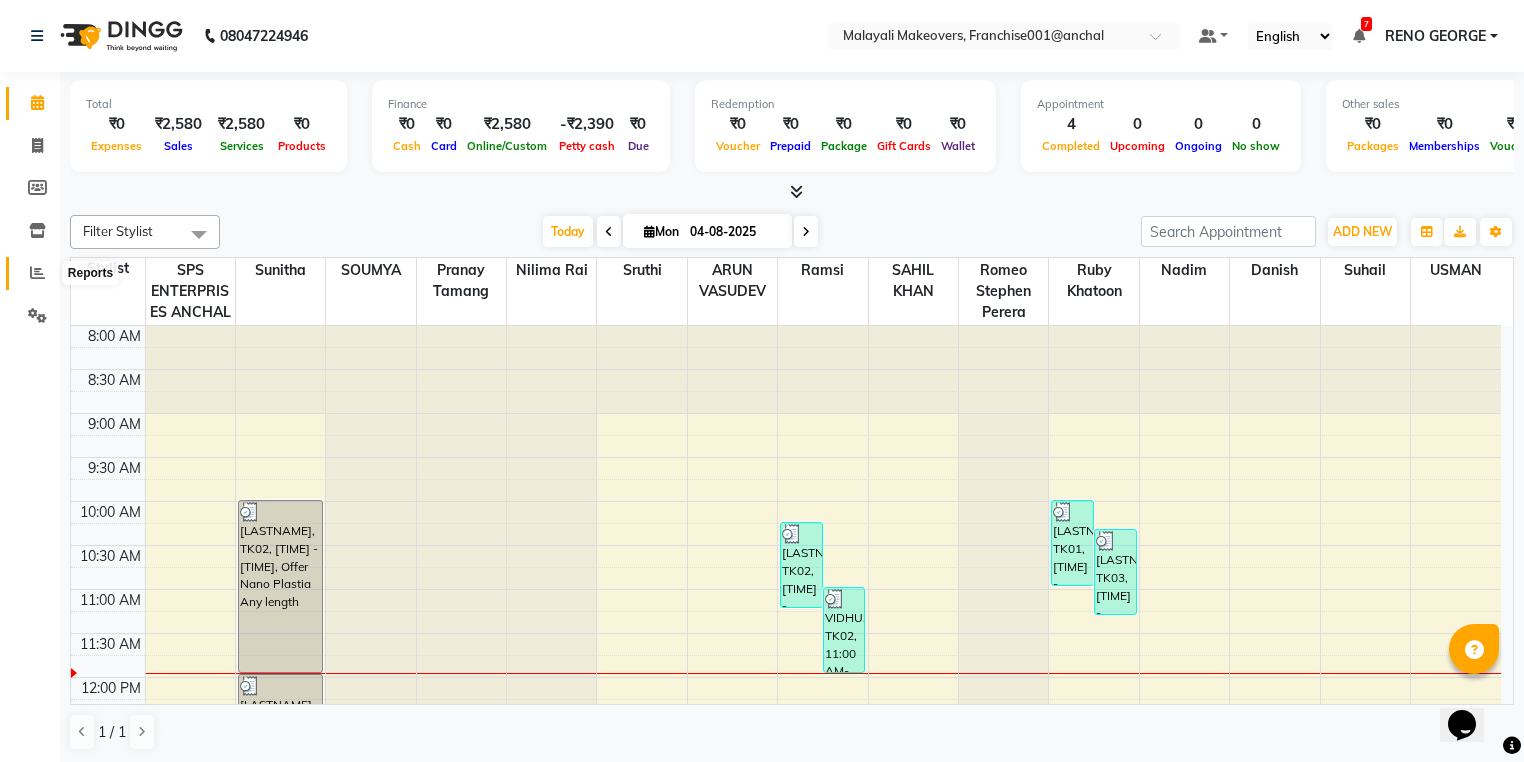 click 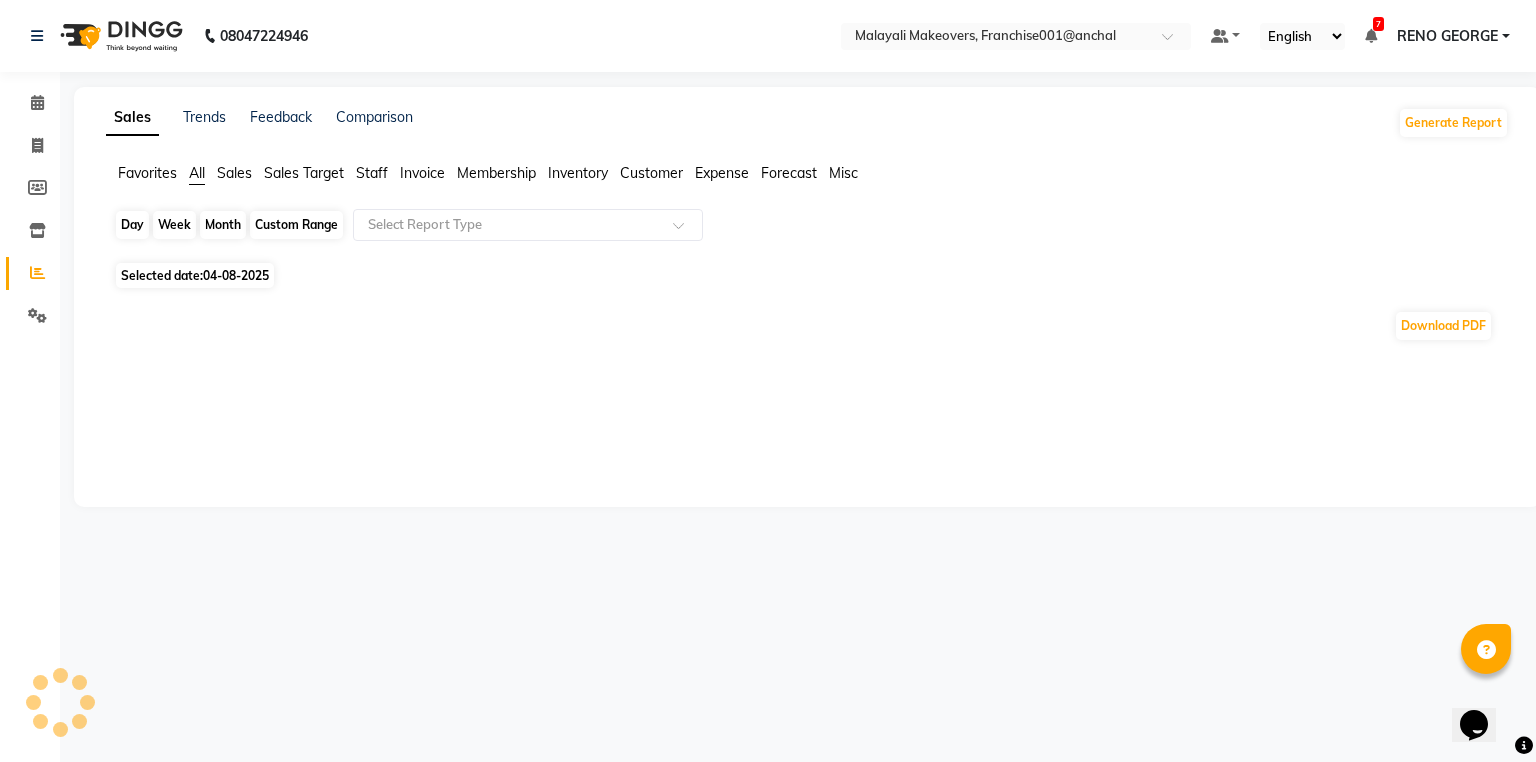 click on "Day" 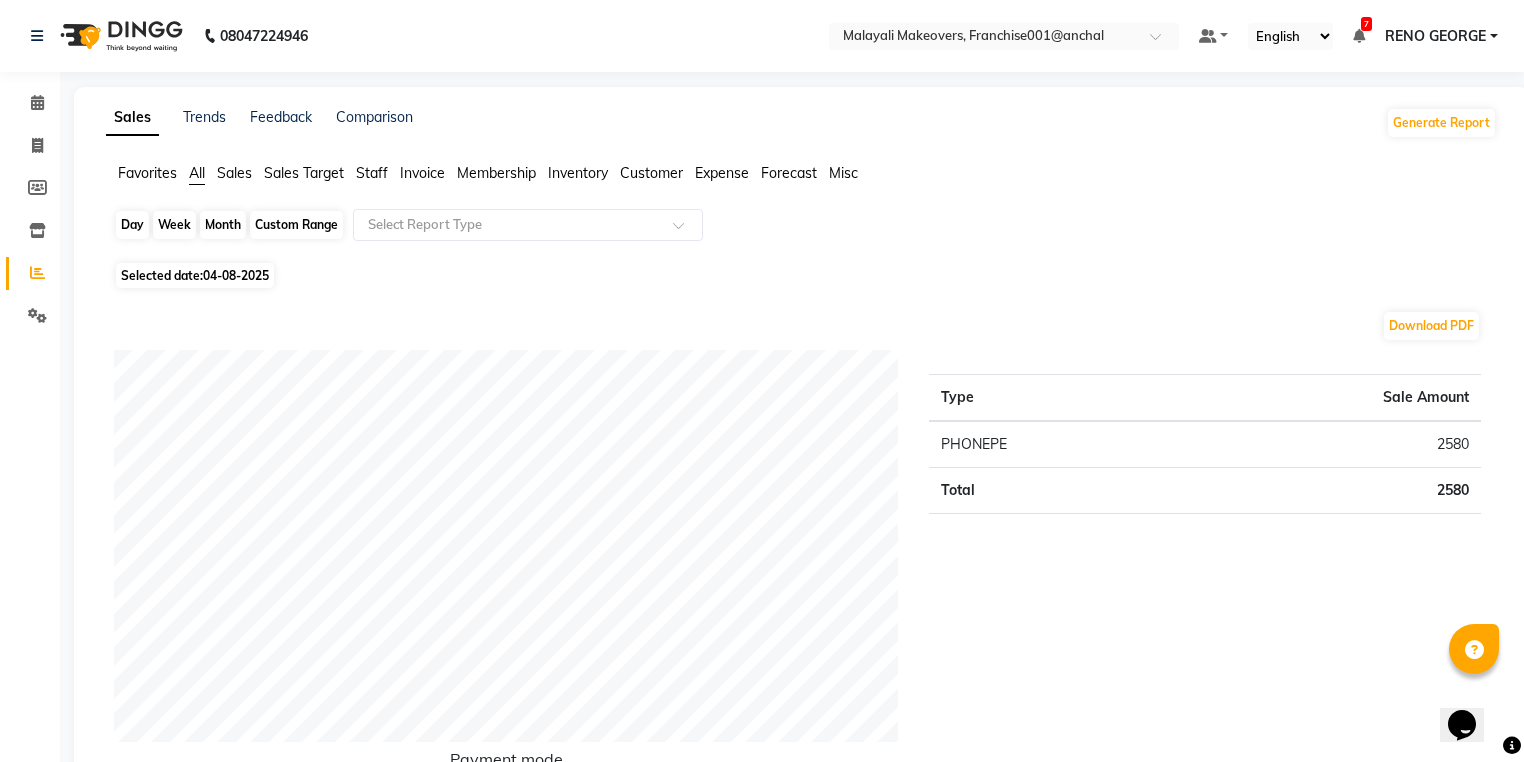 click on "Day" 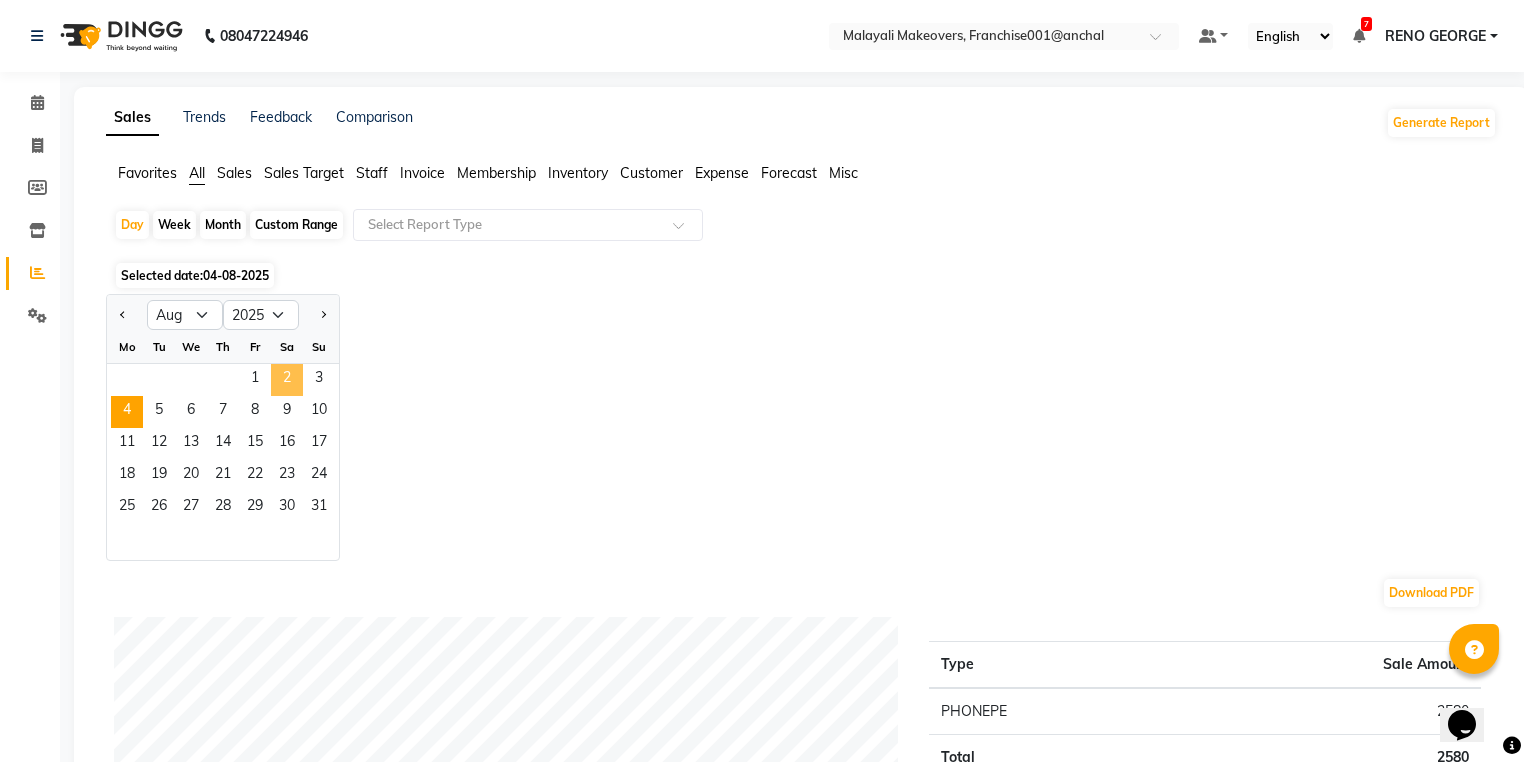 click on "2" 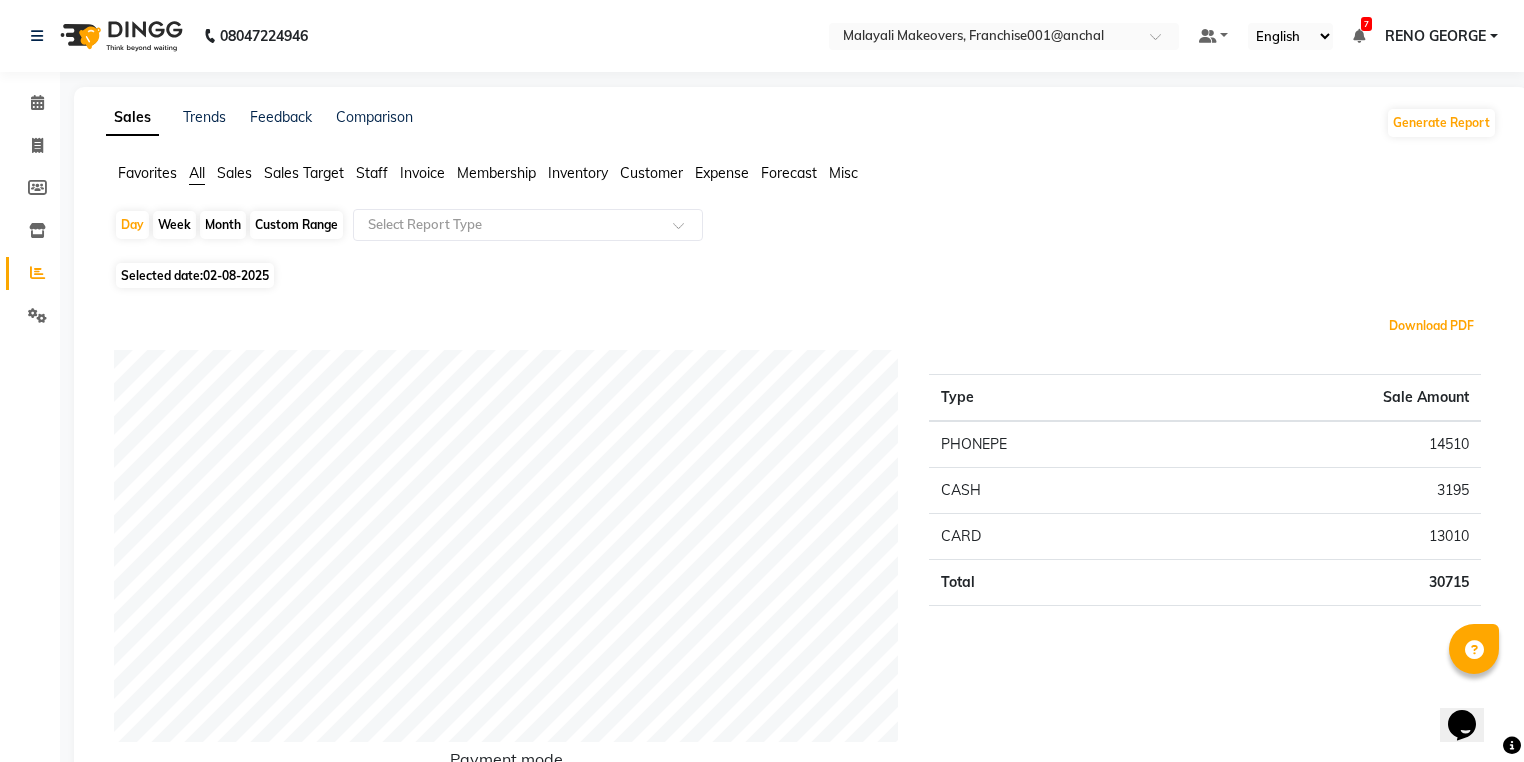 type 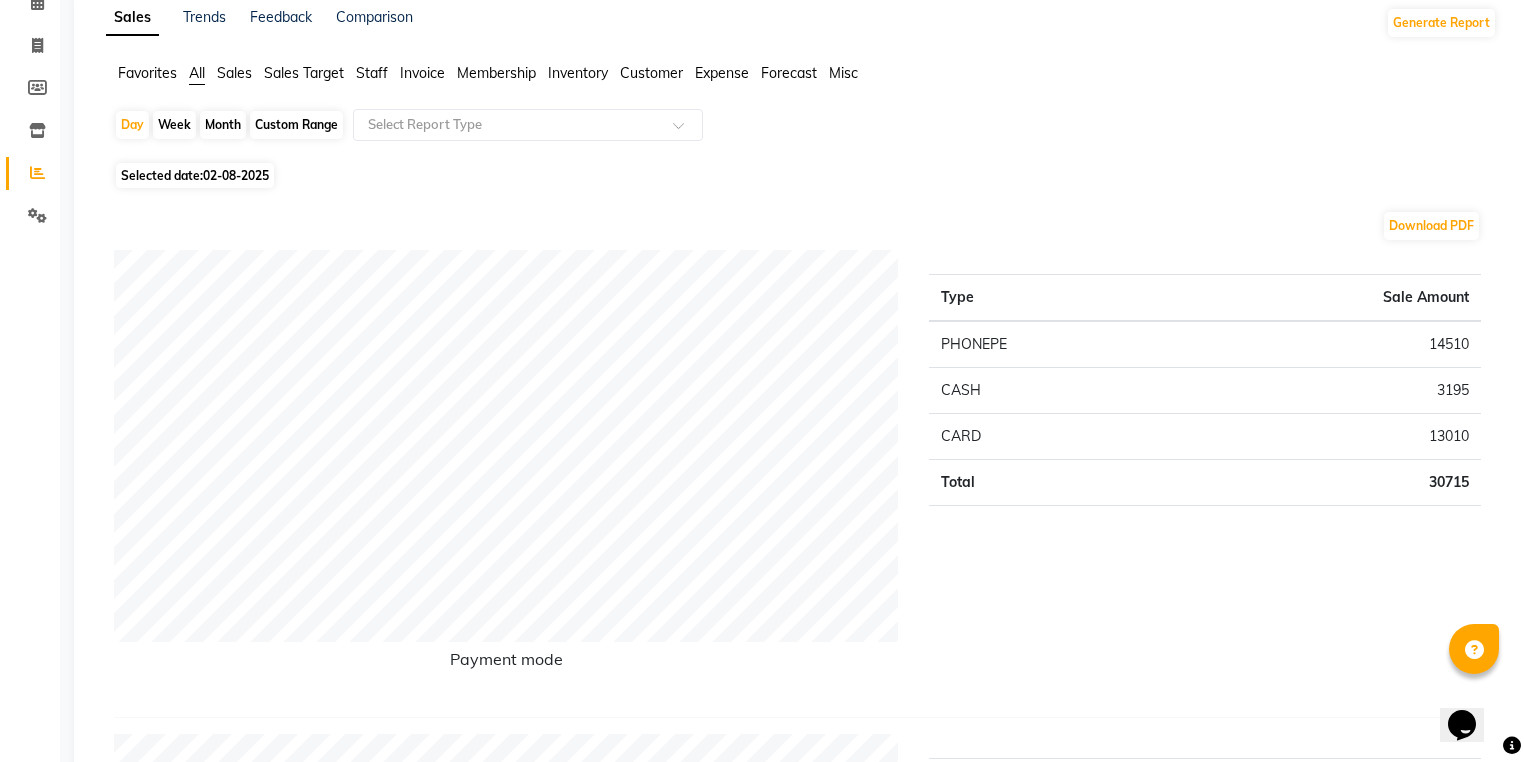 scroll, scrollTop: 0, scrollLeft: 0, axis: both 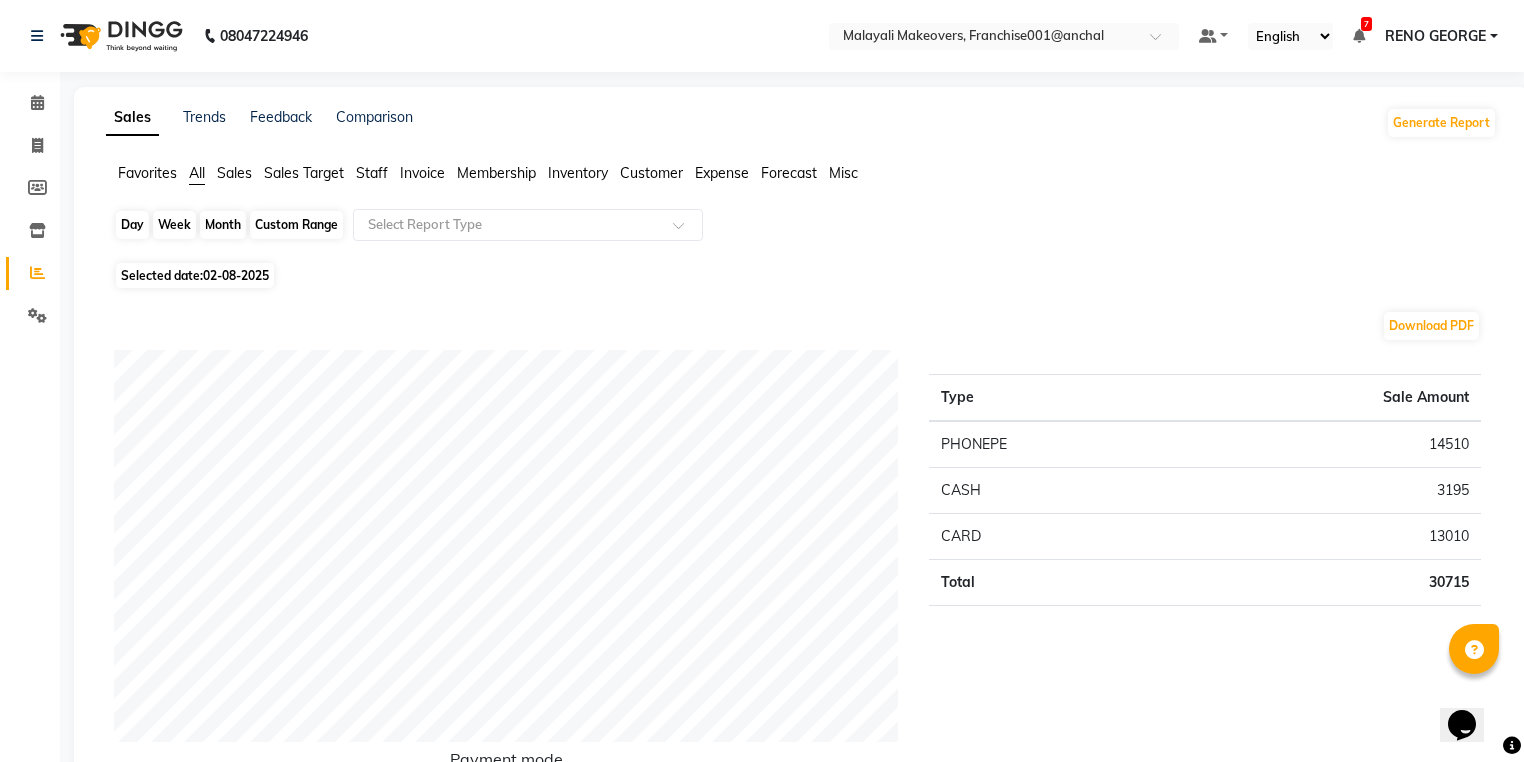 click on "Day" 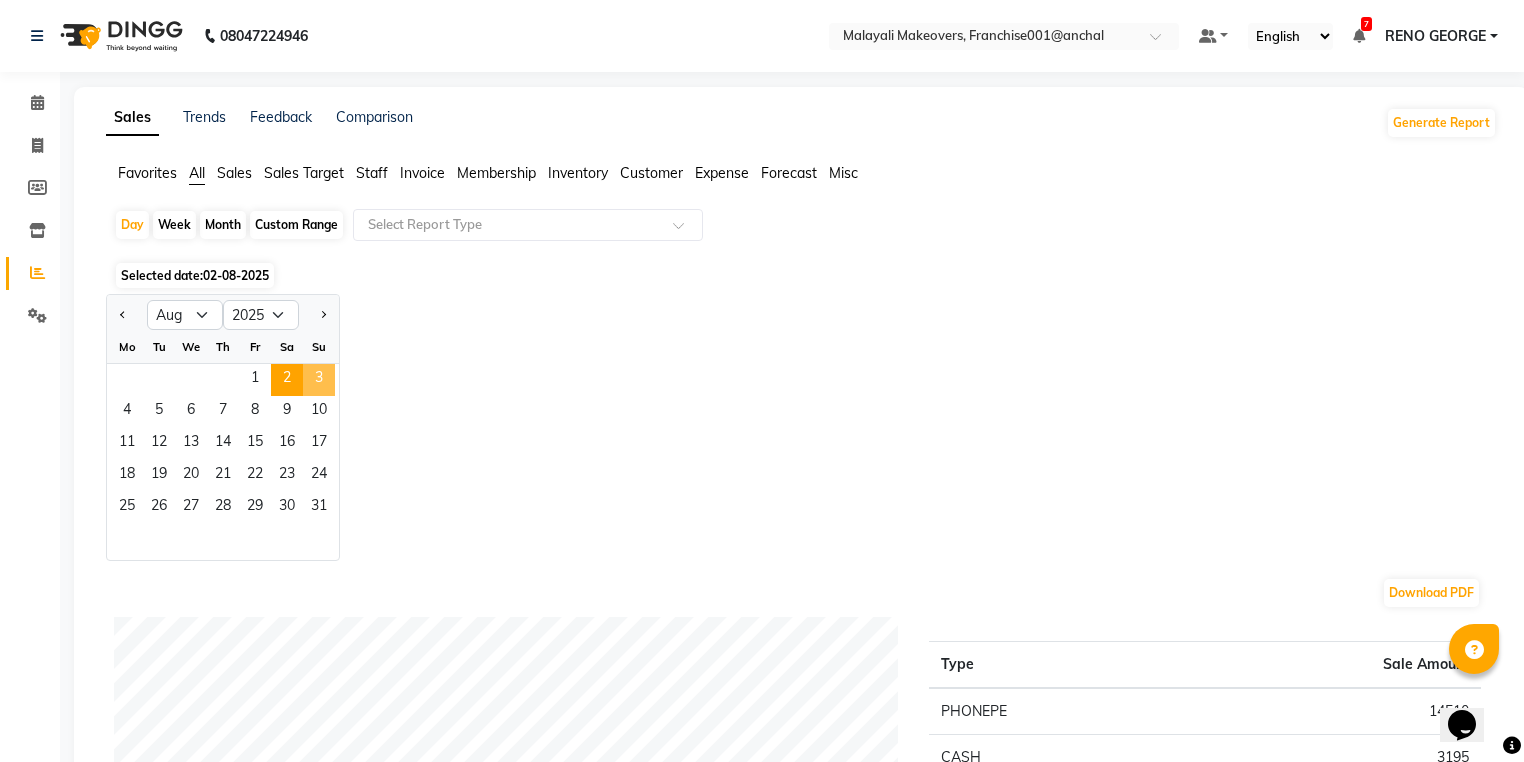 click on "3" 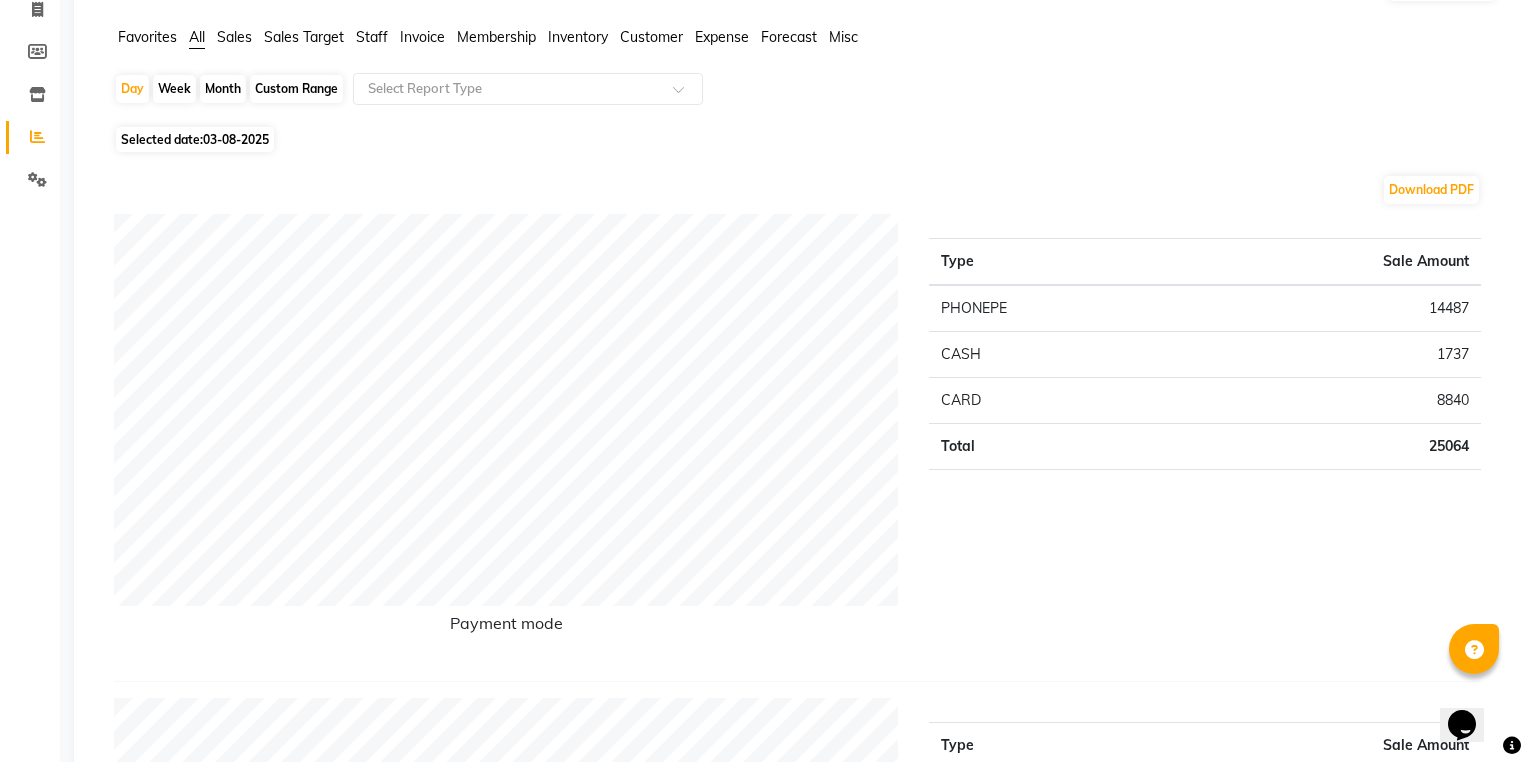 scroll, scrollTop: 0, scrollLeft: 0, axis: both 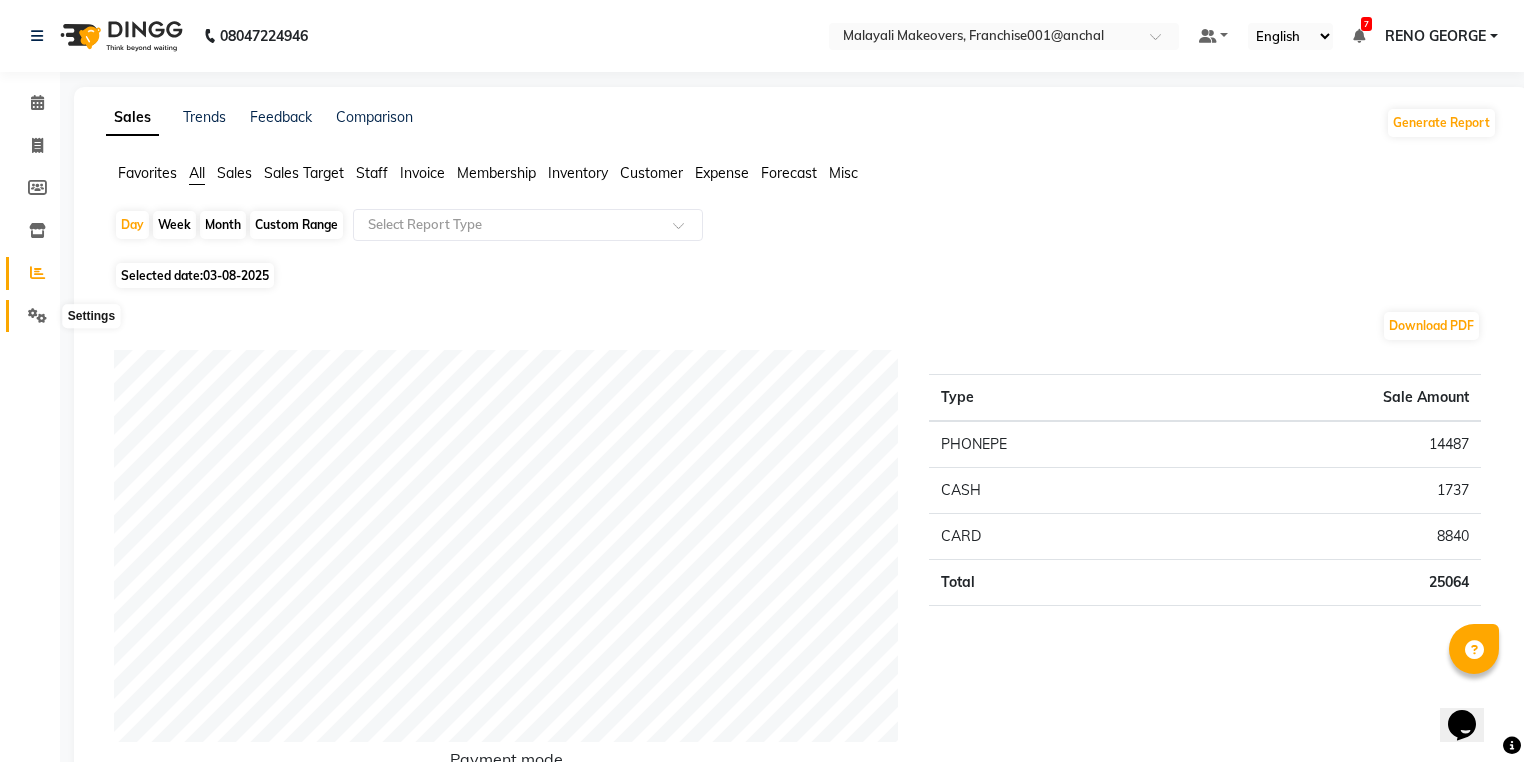click 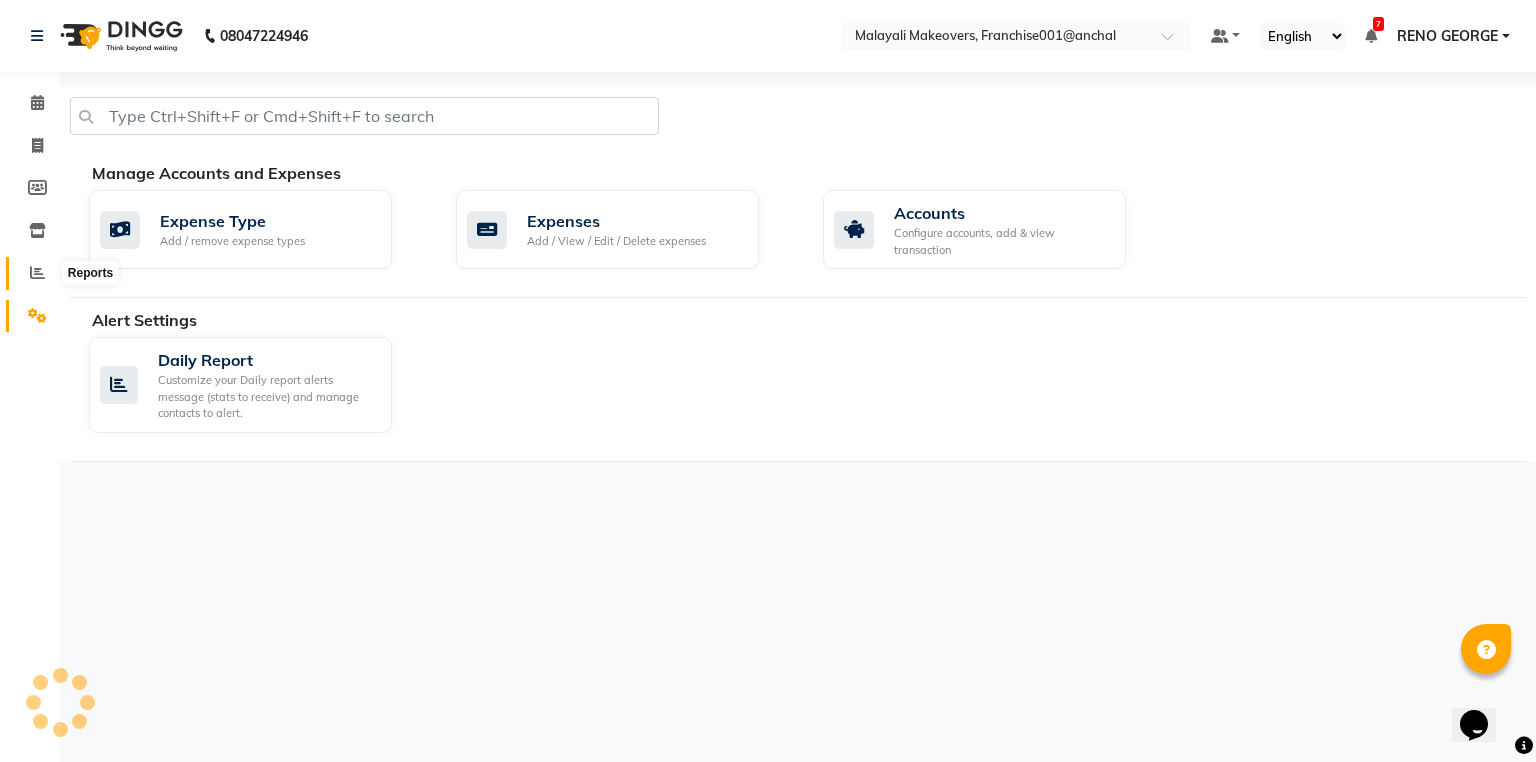 click 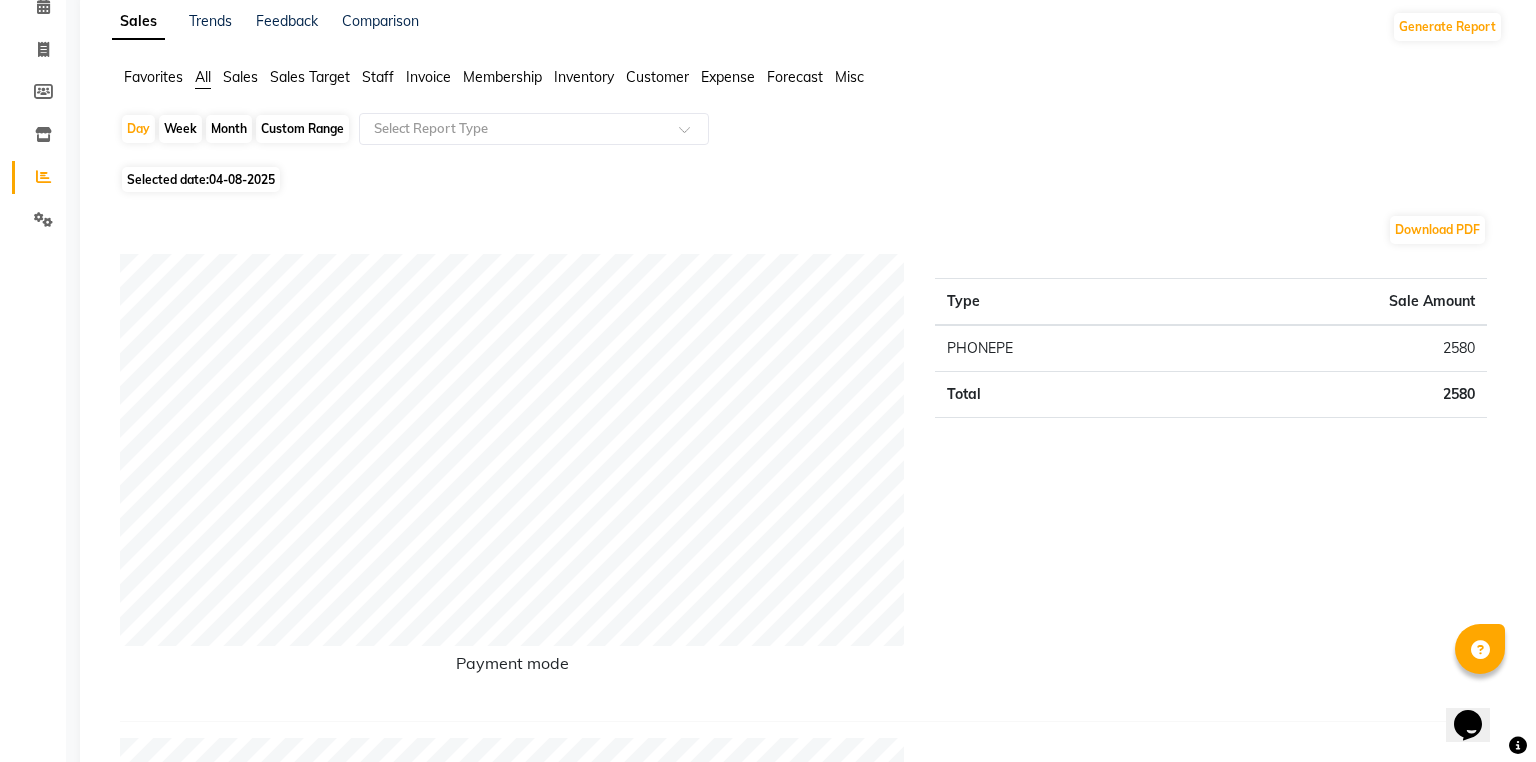 scroll, scrollTop: 0, scrollLeft: 0, axis: both 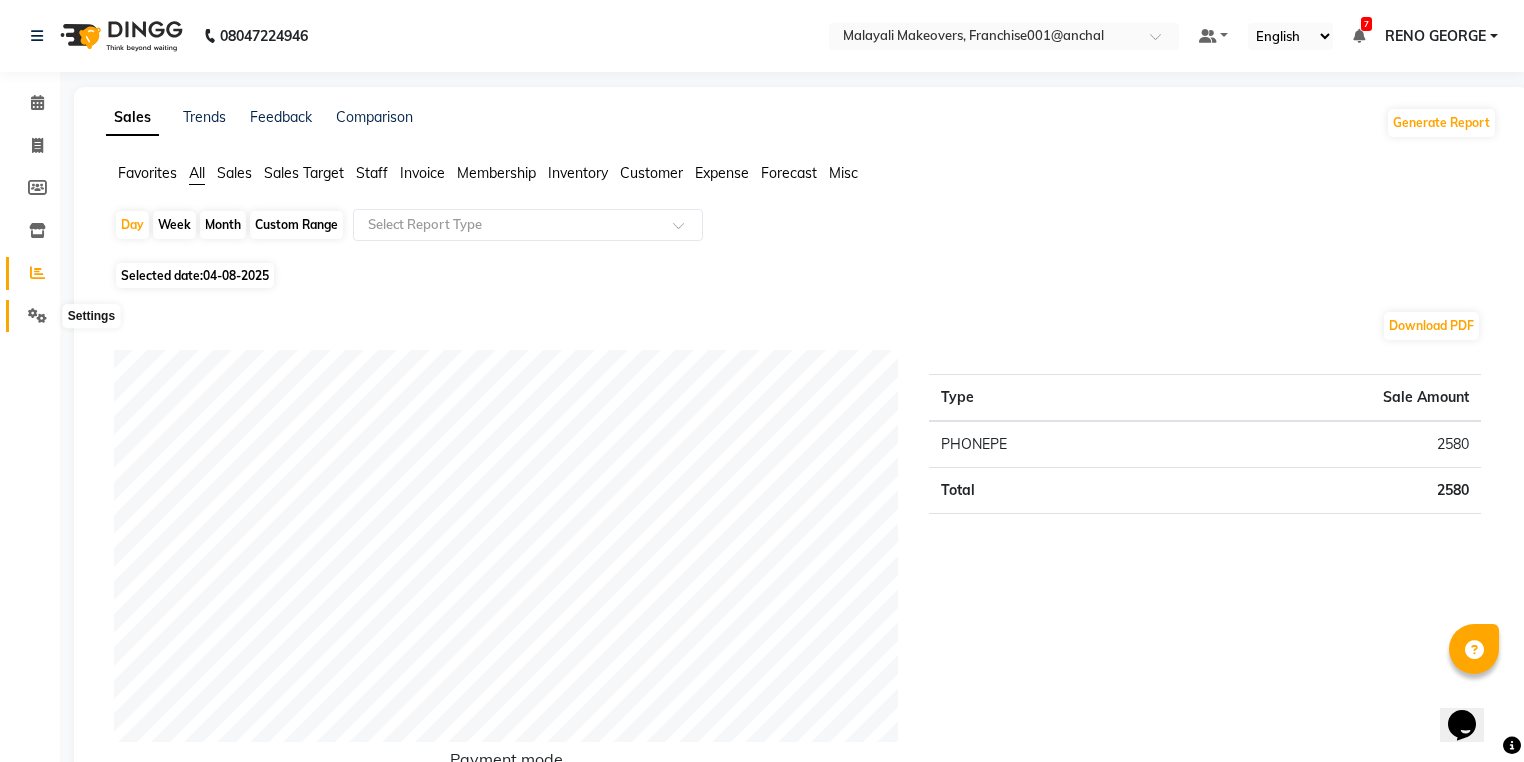 click 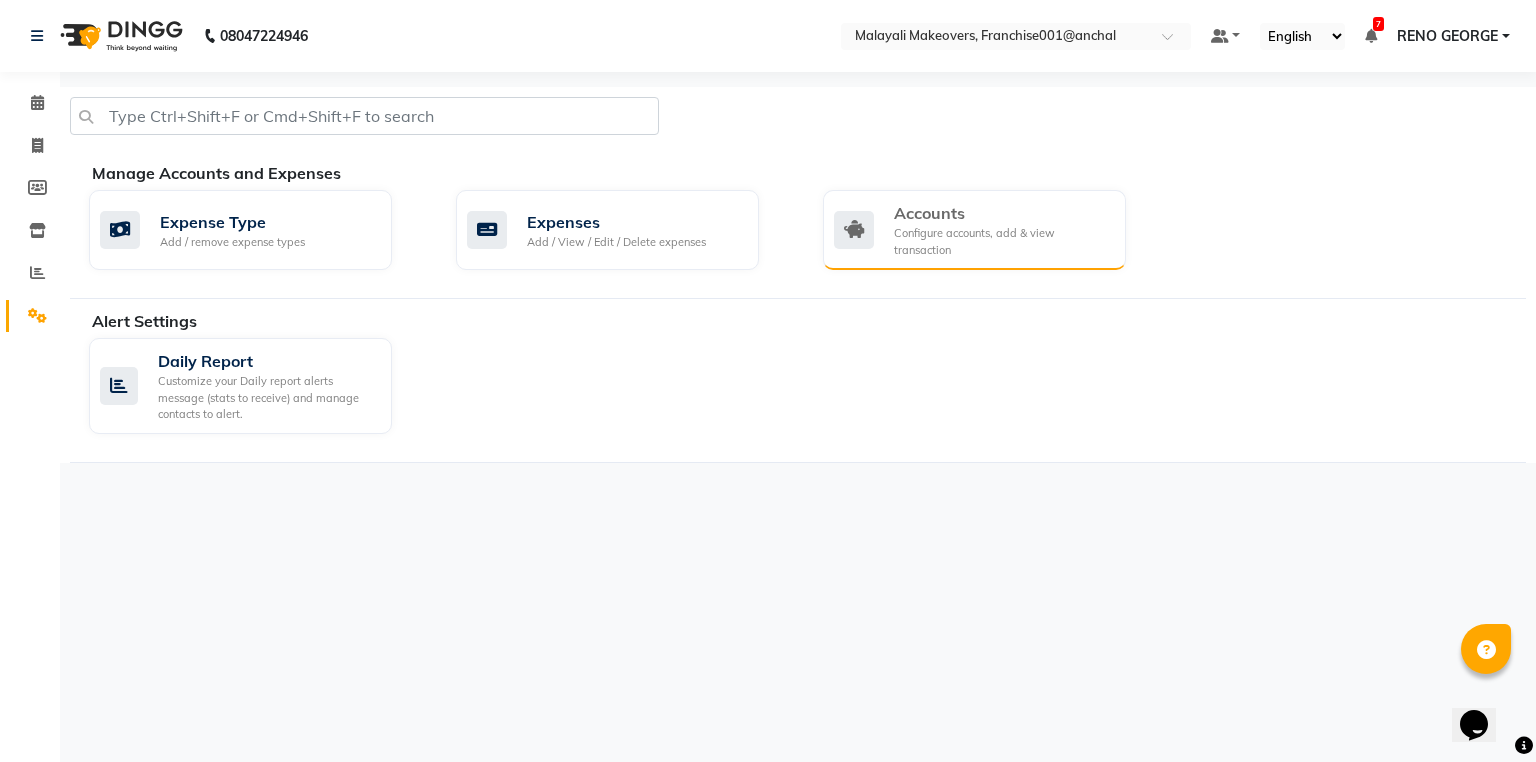 click on "Configure accounts, add & view transaction" 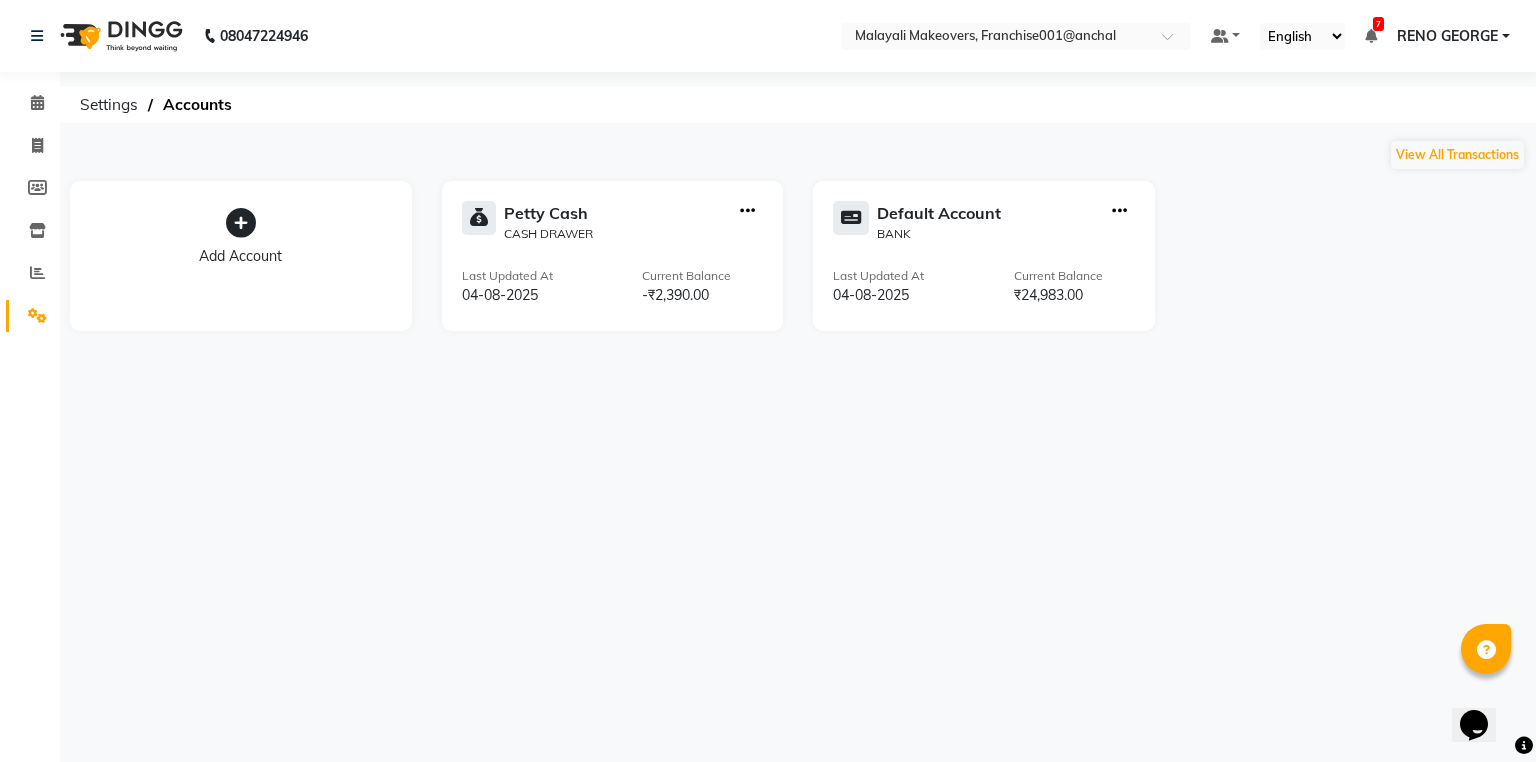 click 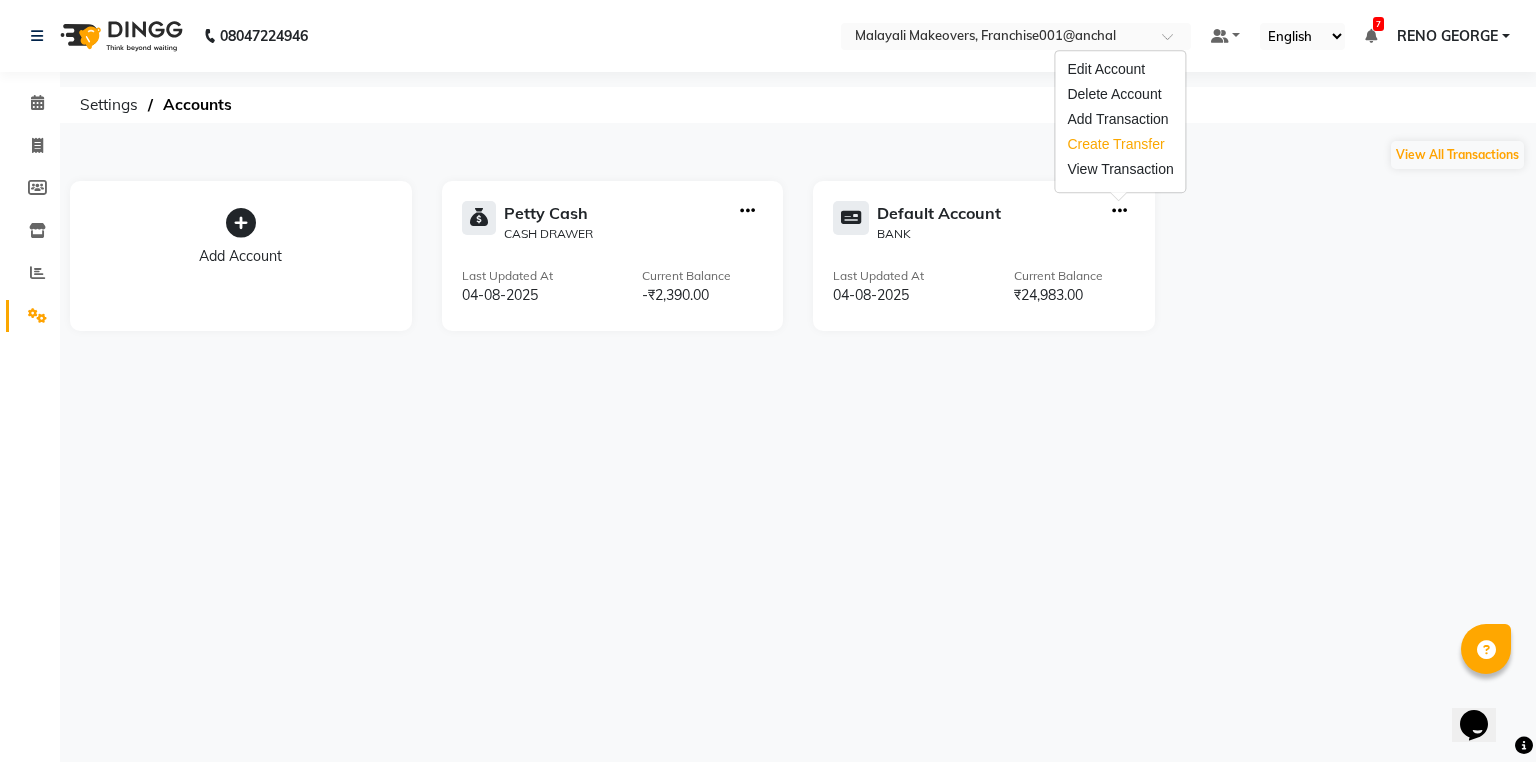 click on "Create Transfer" at bounding box center (1120, 144) 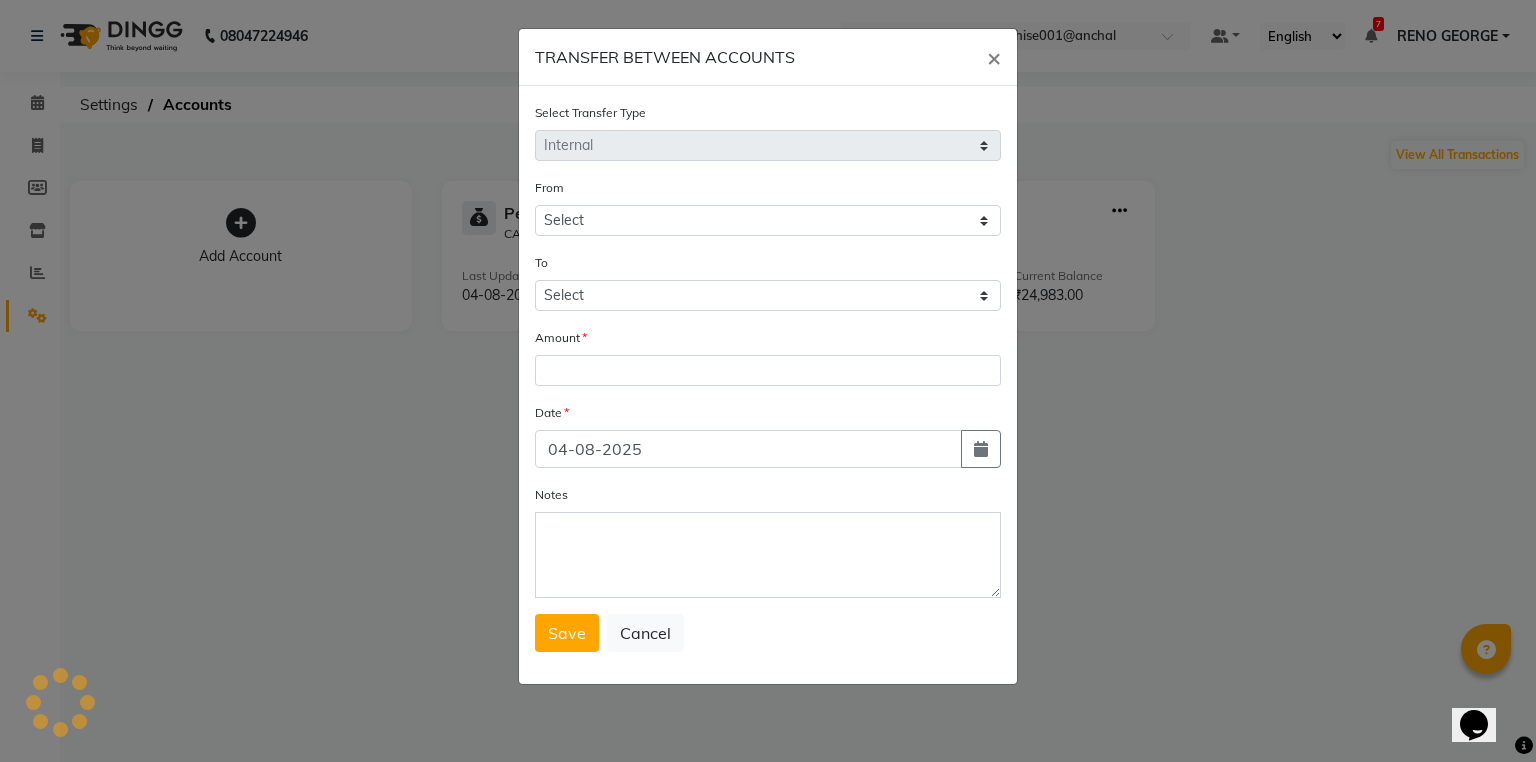select on "5340" 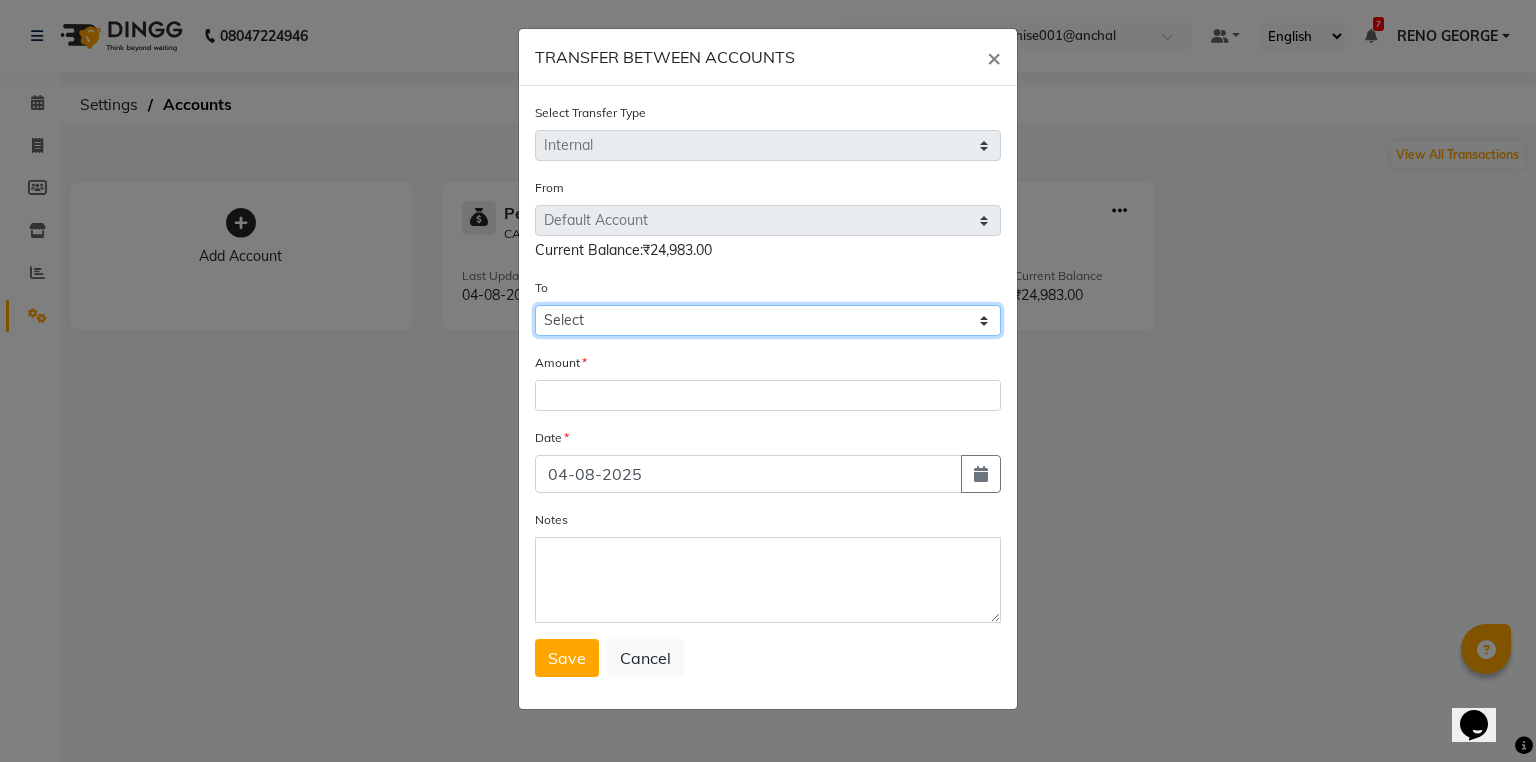 click on "Select Petty Cash Default Account" 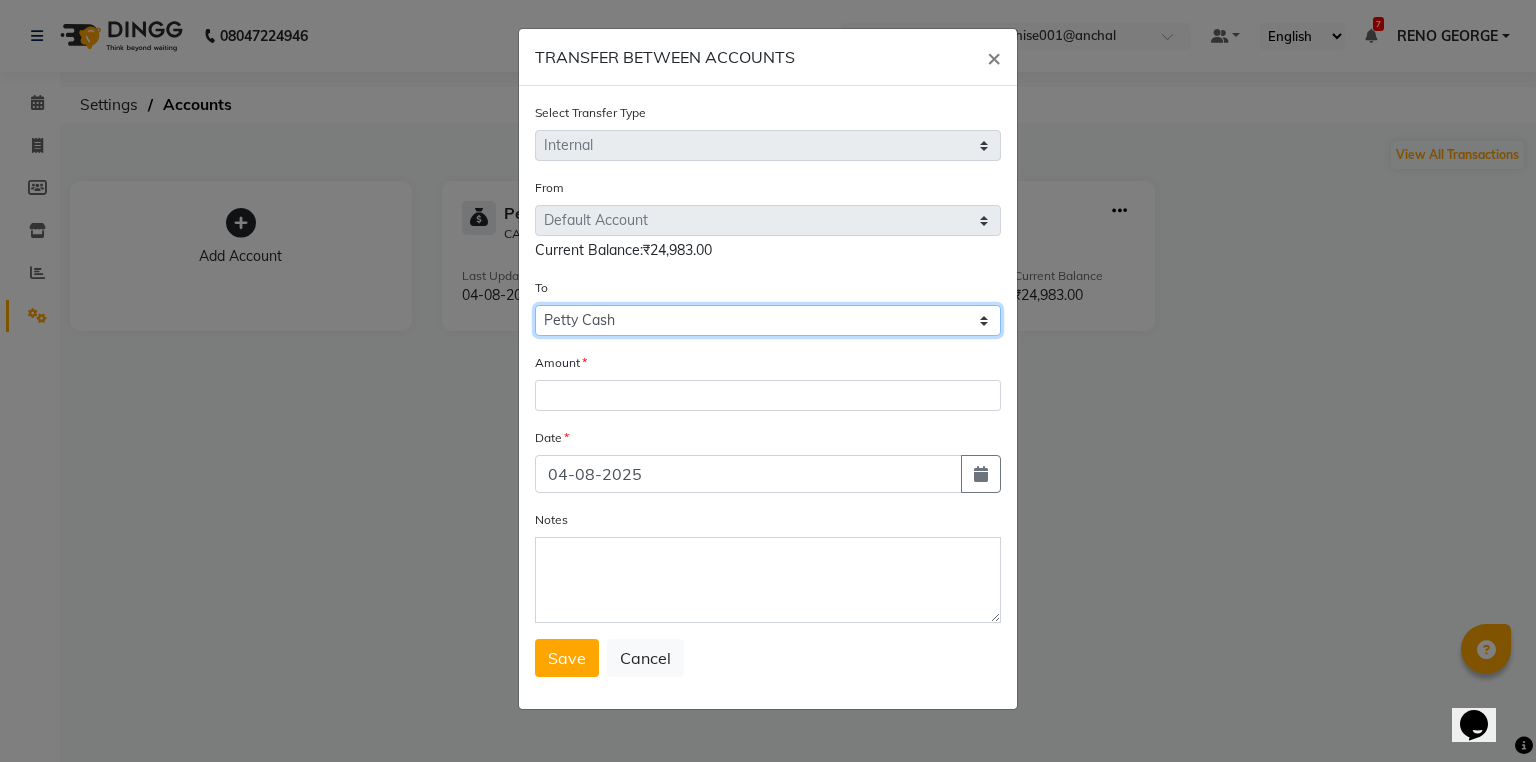 click on "Select Petty Cash Default Account" 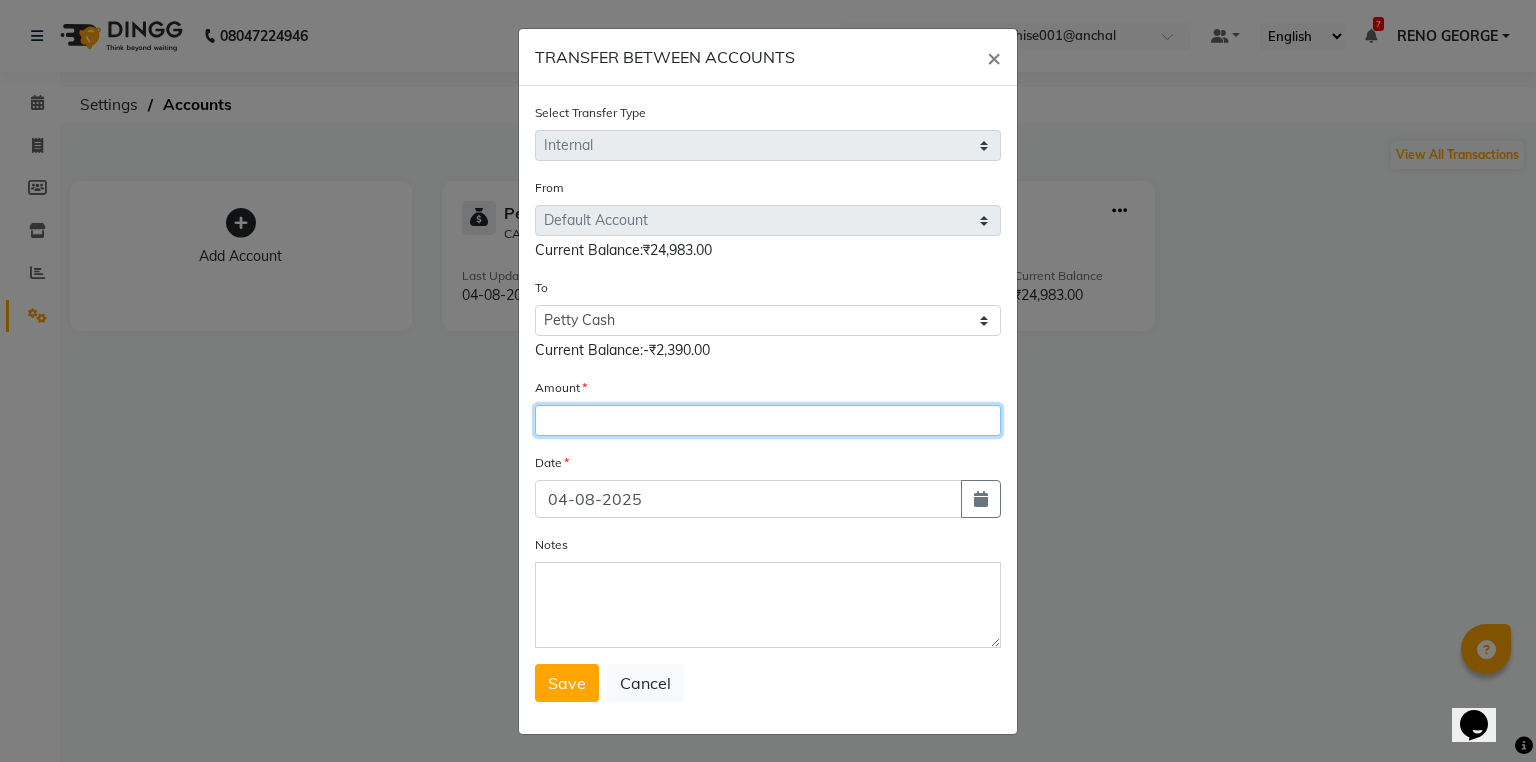 click 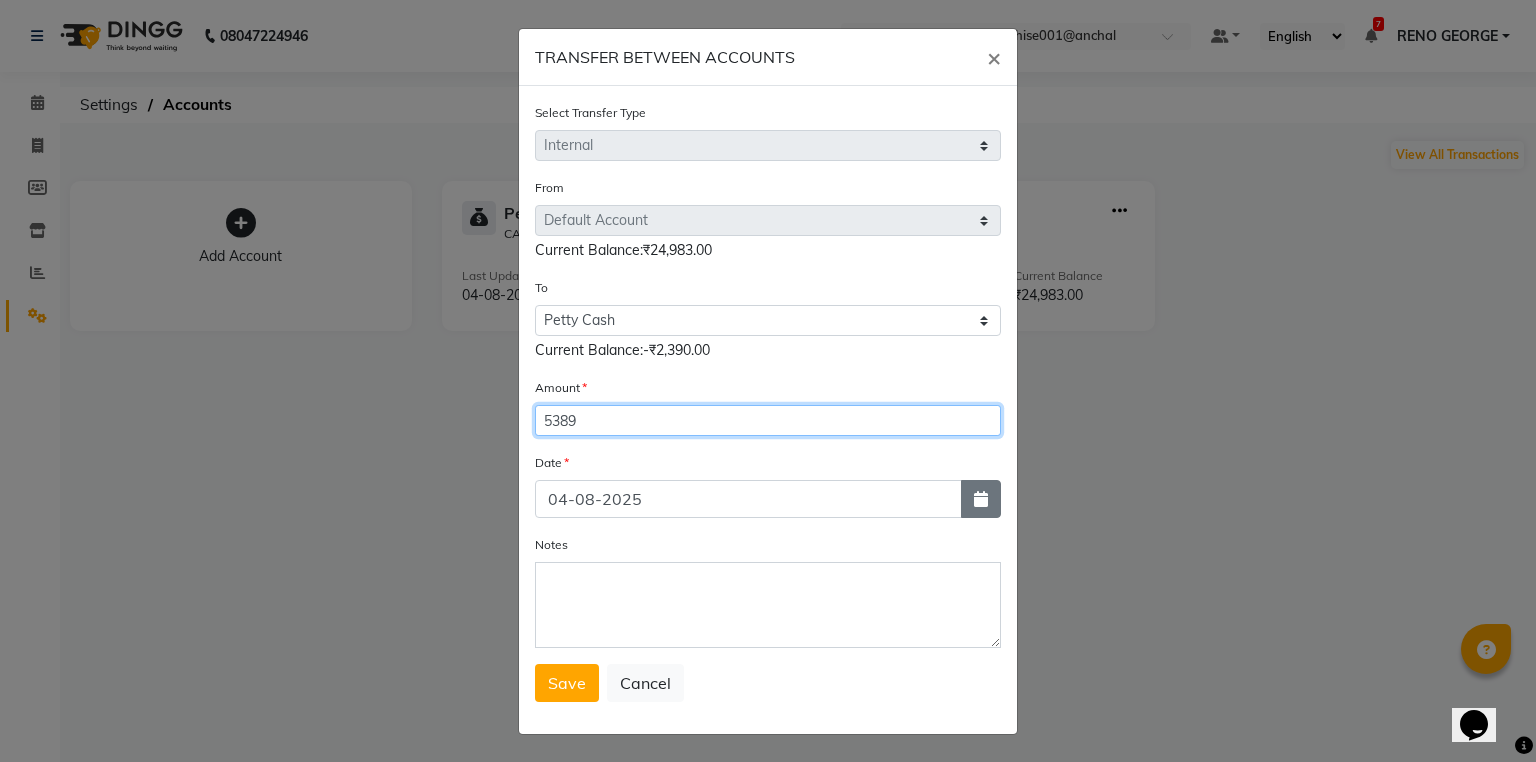 type on "5389" 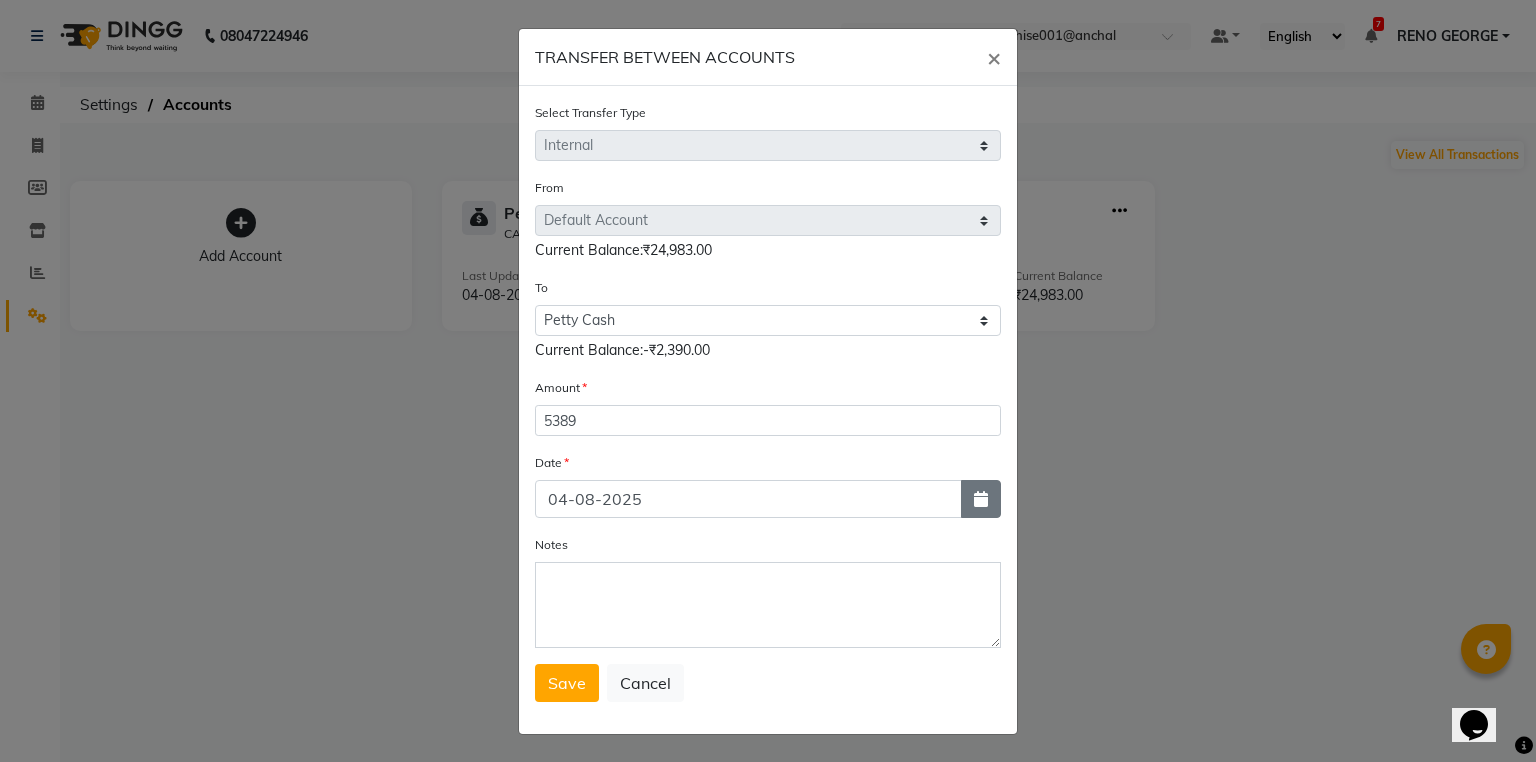 click 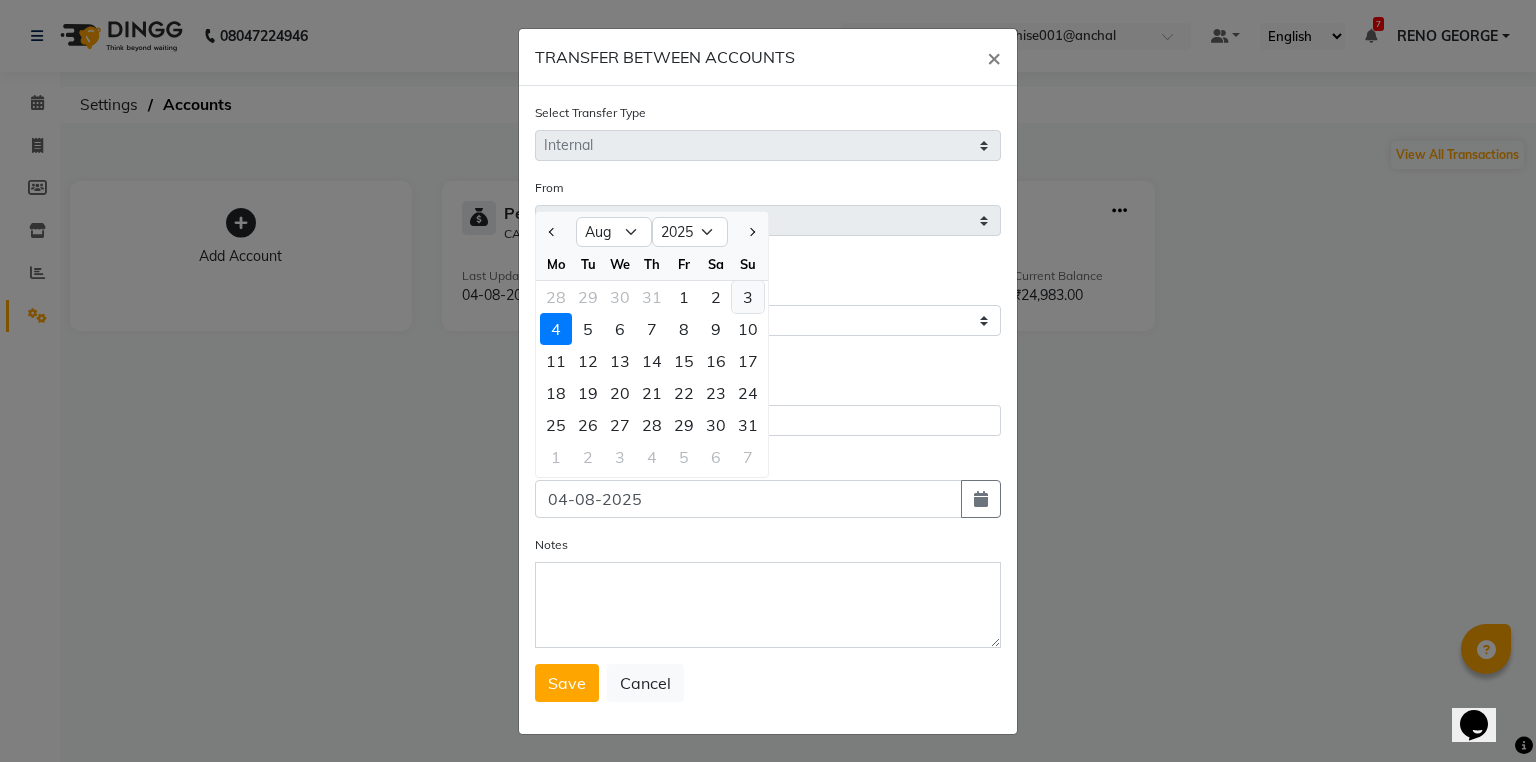 click on "3" 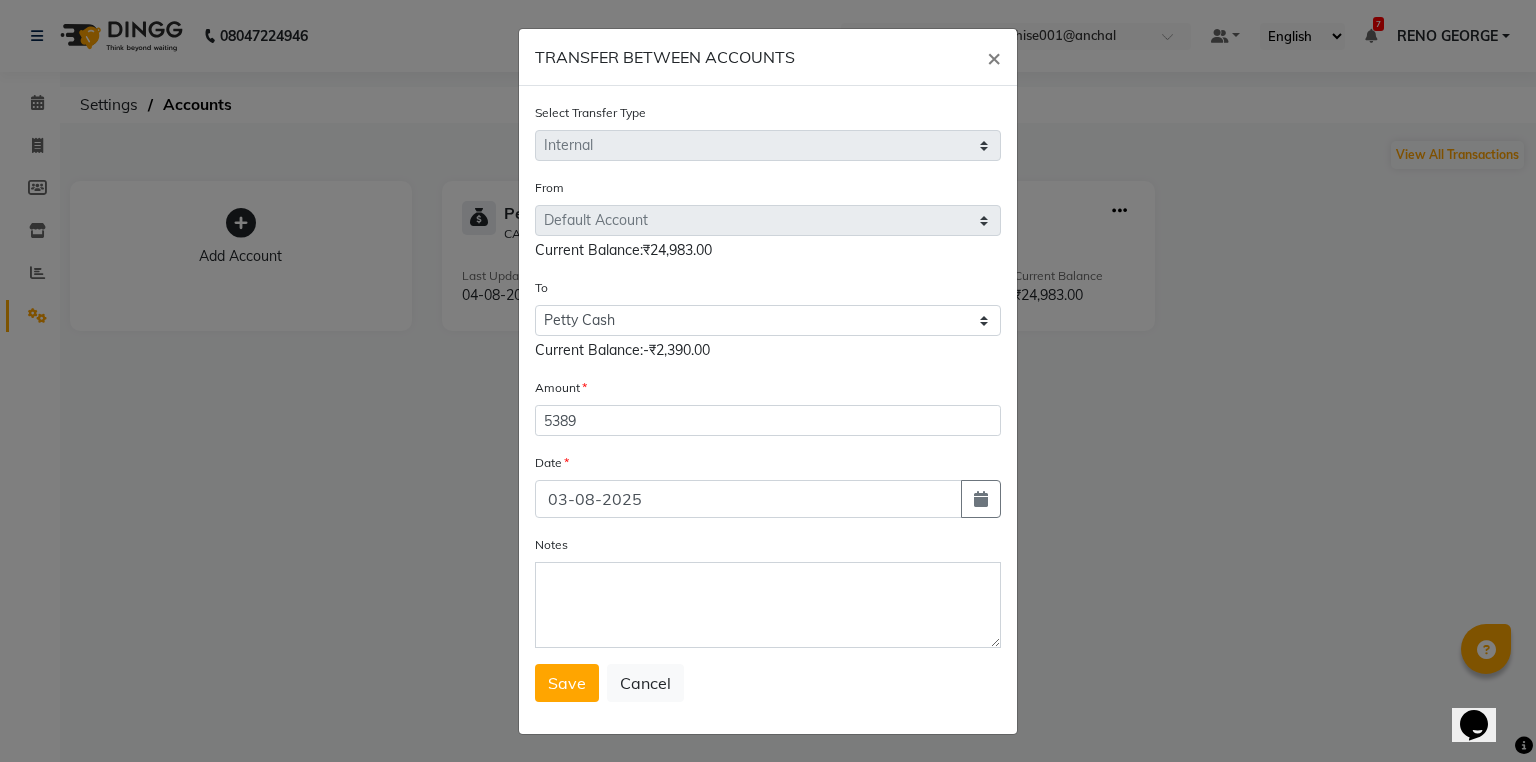 click on "Select Transfer Type Select Direct Internal From Select Petty Cash Default Account  Current Balance:₹24,983.00 To Select Petty Cash Default Account Current Balance:-₹2,390.00 Amount 5389 Date [DATE] Notes  Save   Cancel" 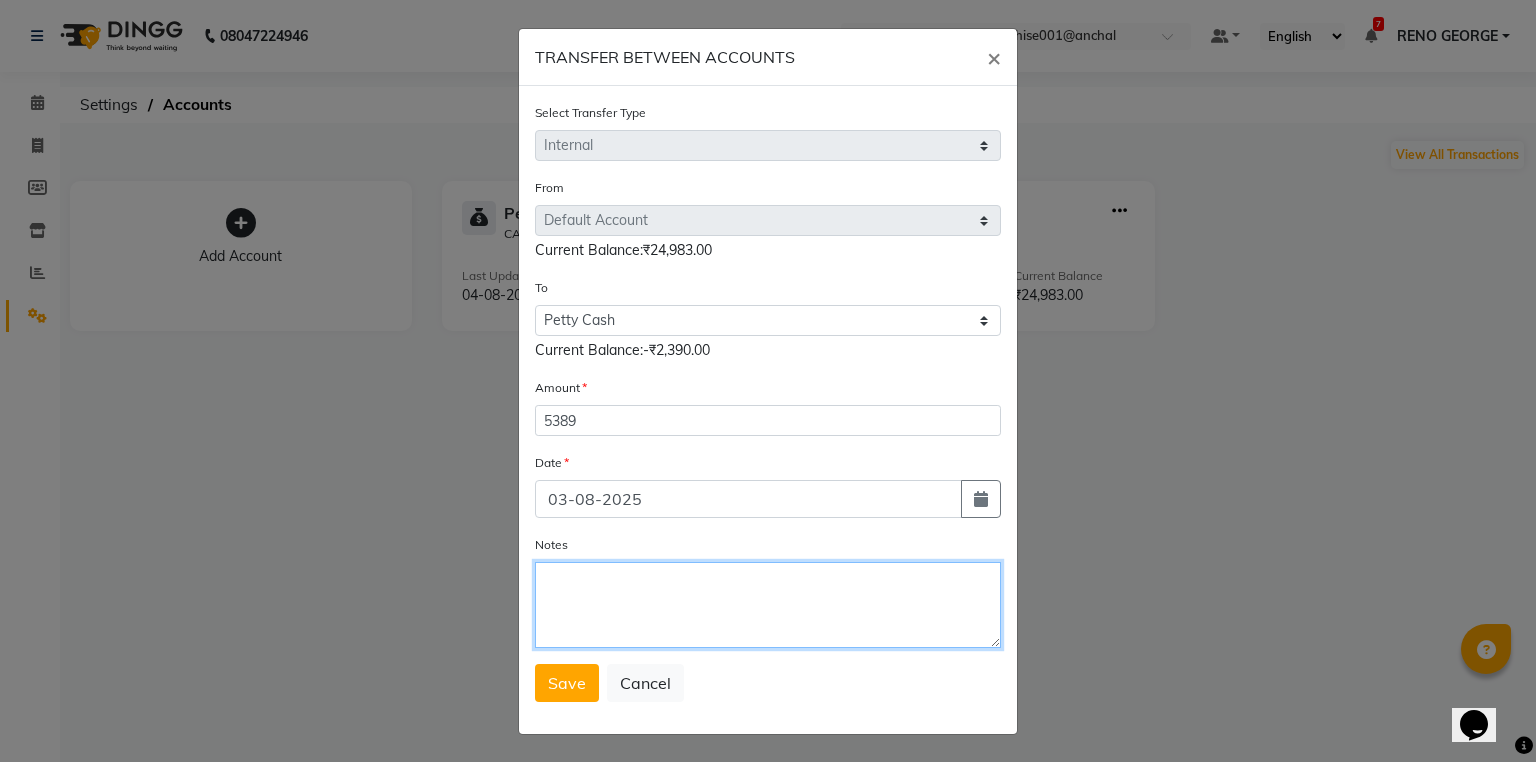 click on "Notes" at bounding box center [768, 605] 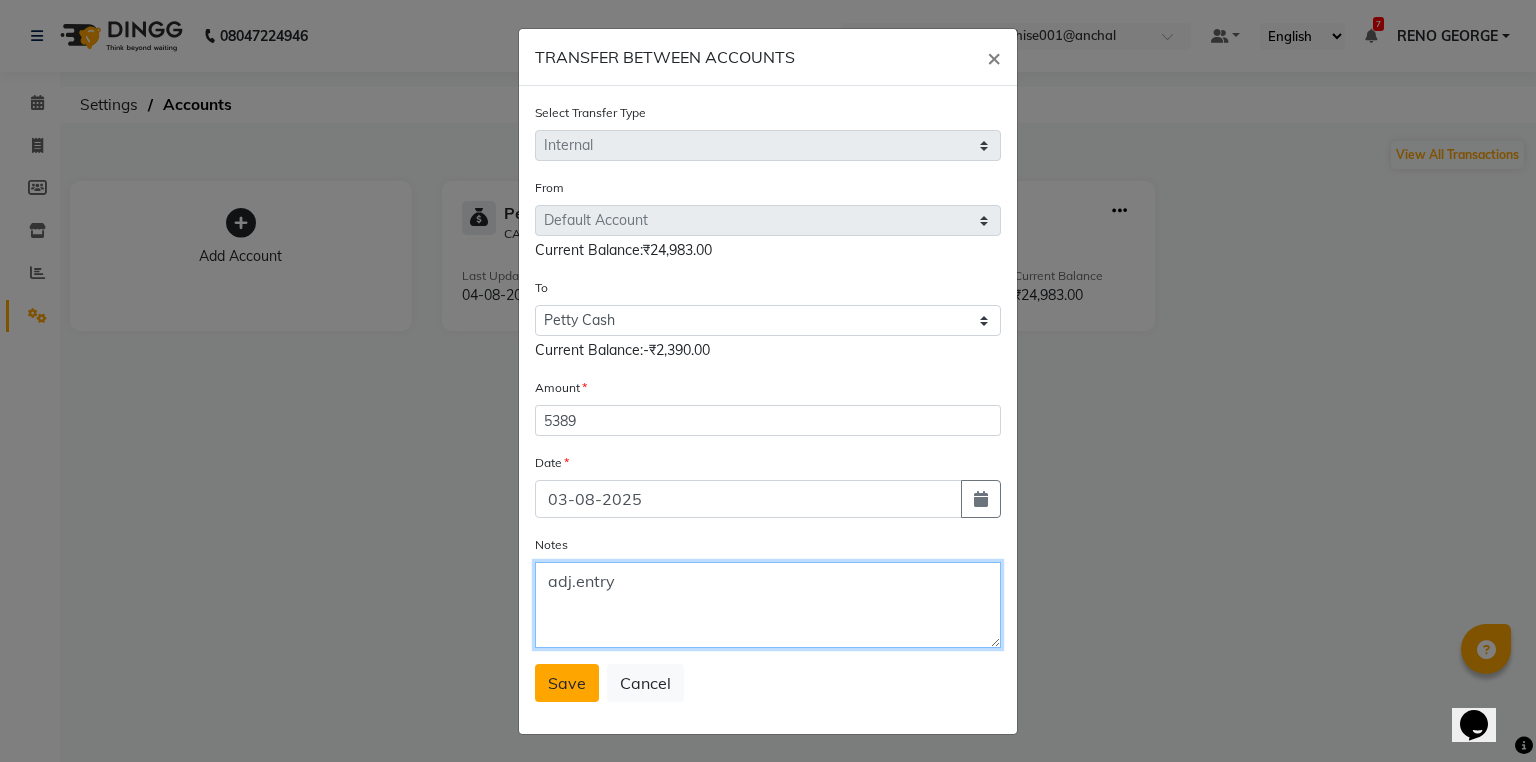 type on "adj.entry" 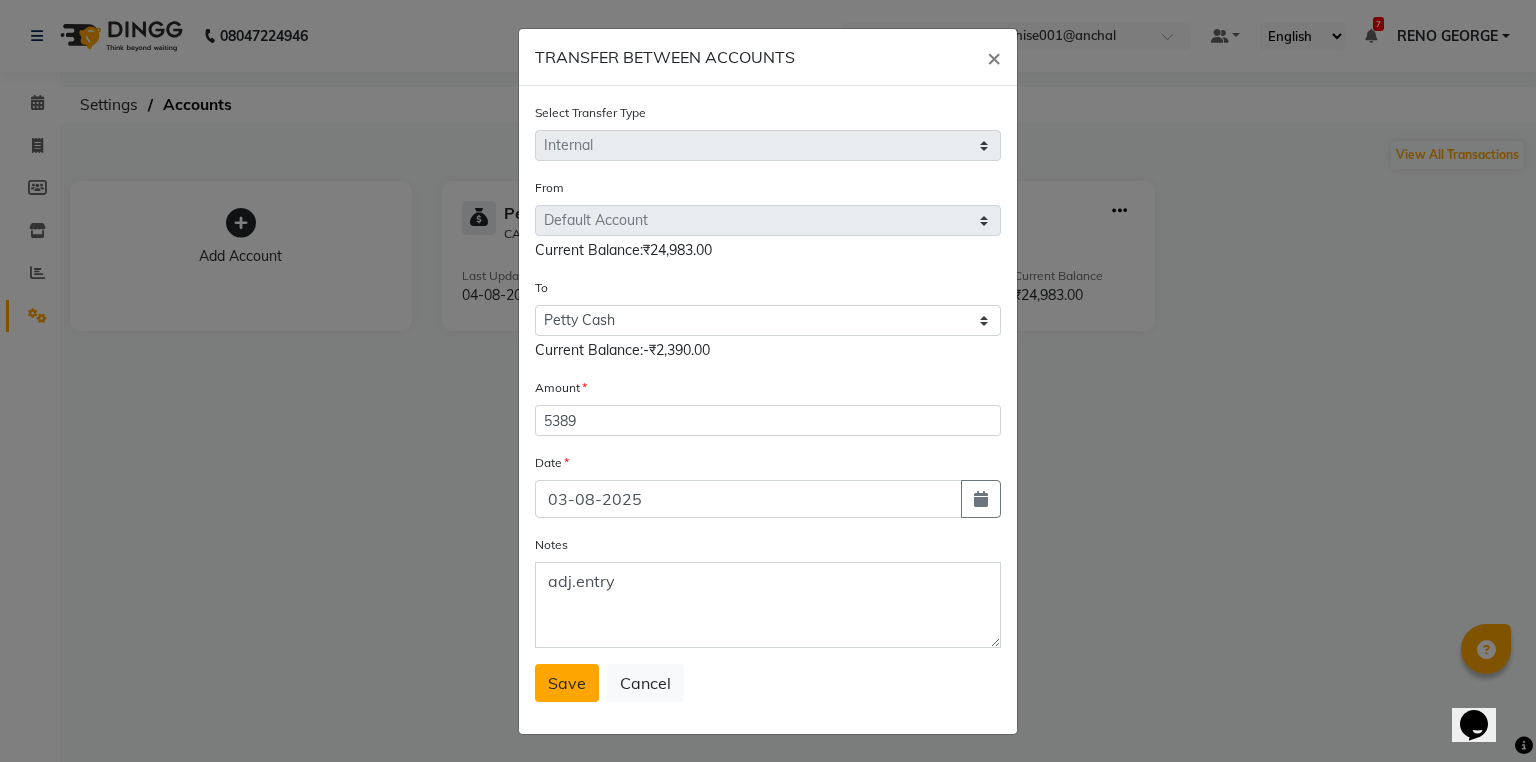 click on "Save" at bounding box center (567, 683) 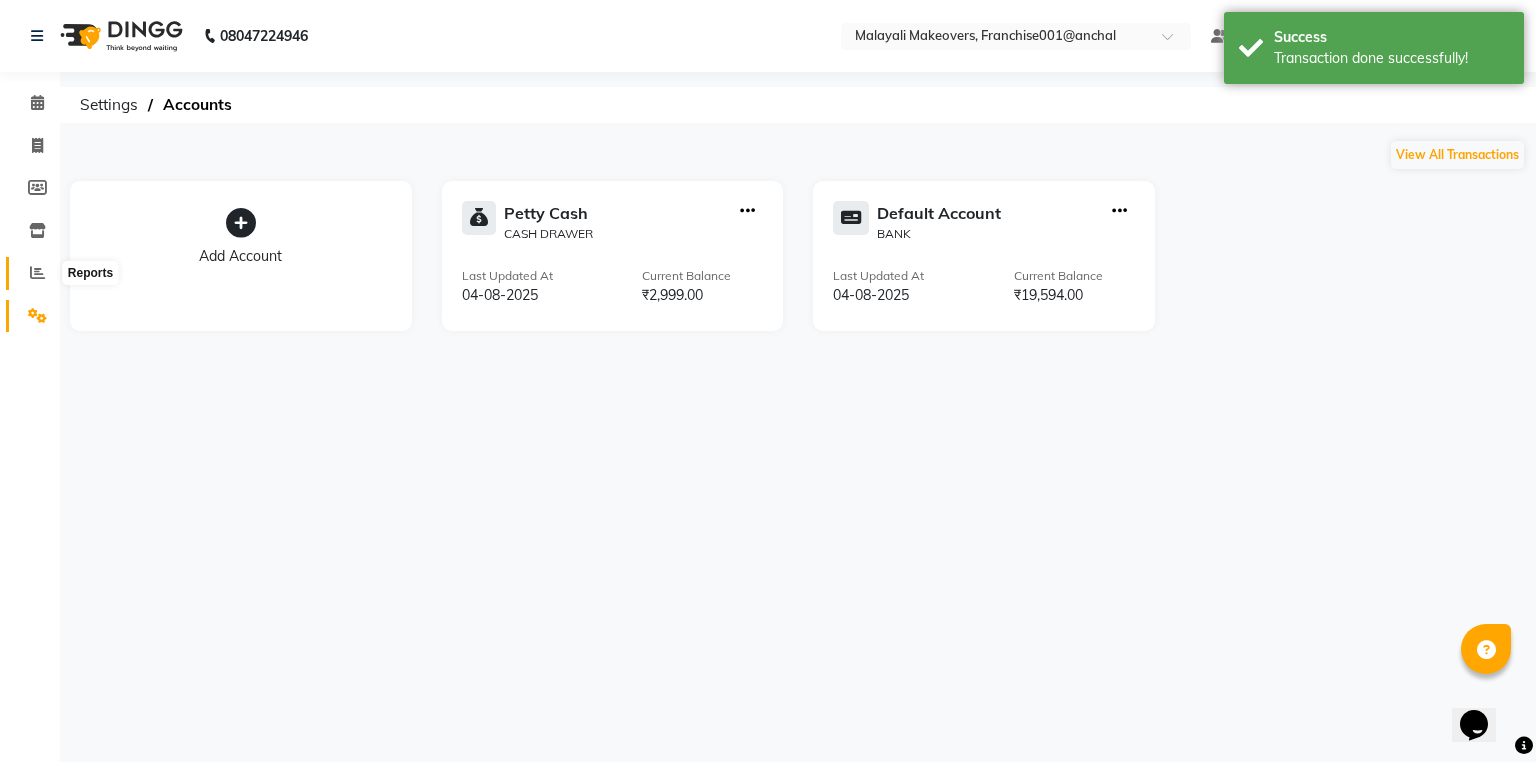 click 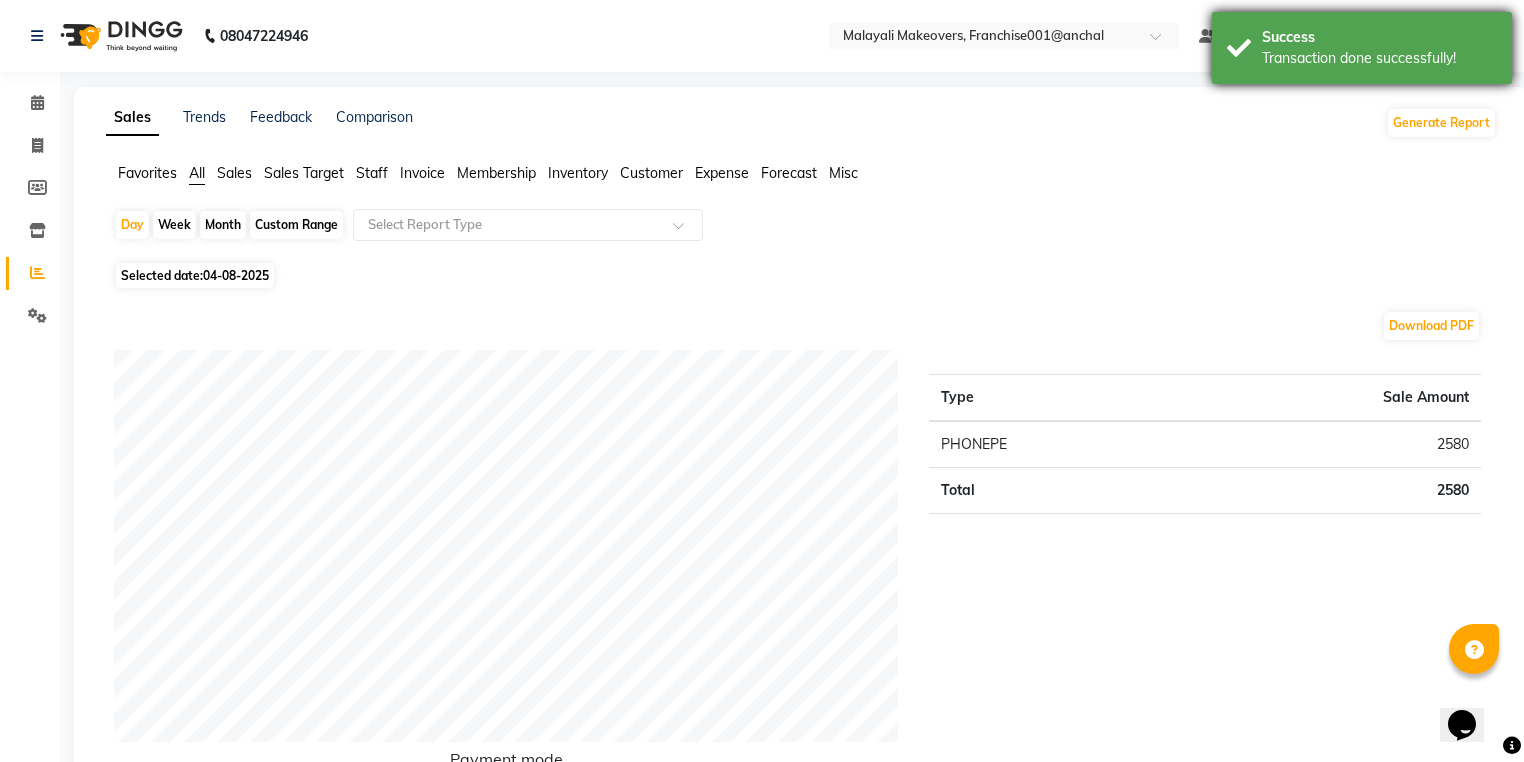 click on "Transaction done successfully!" at bounding box center [1379, 58] 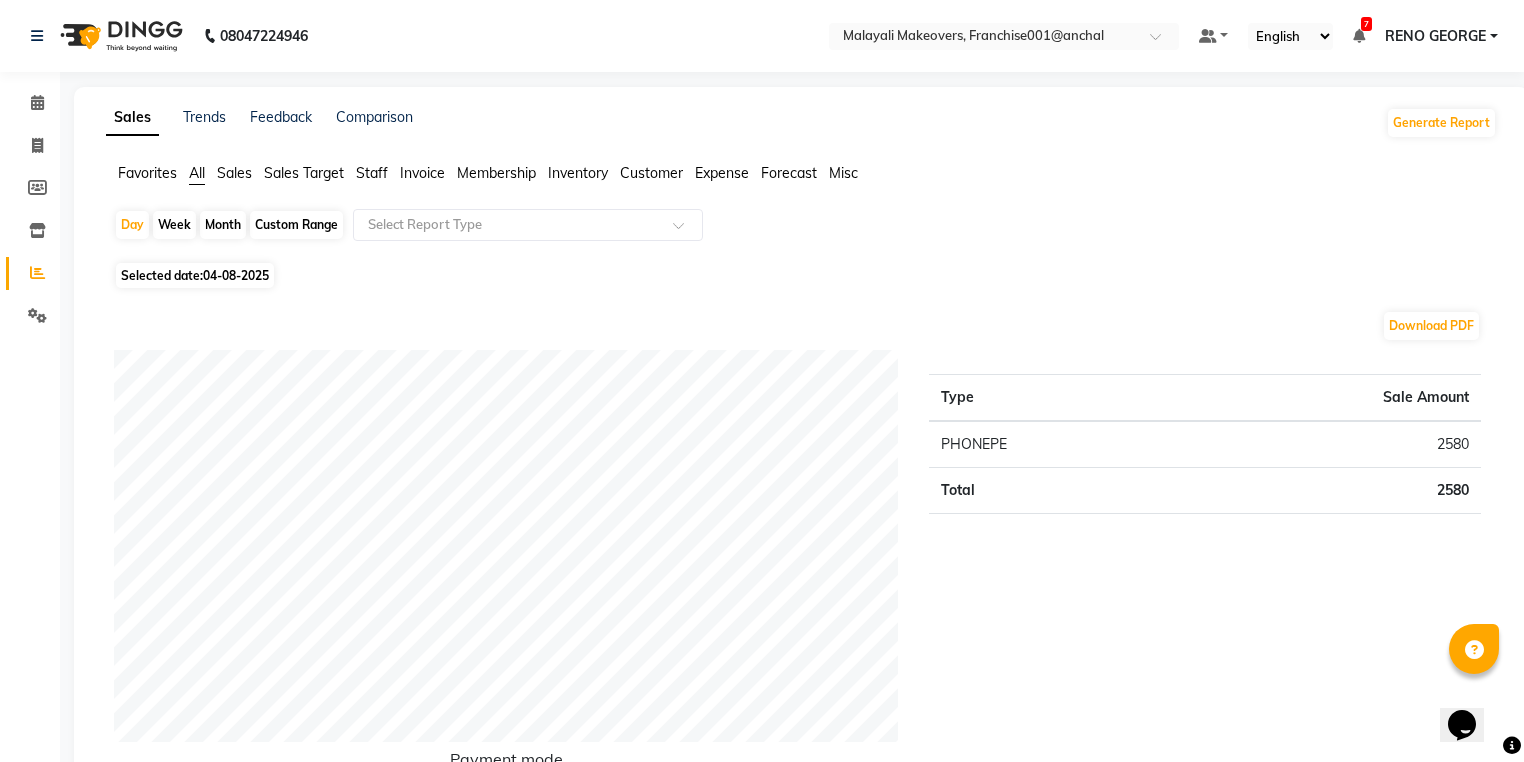 click on "RENO GEORGE" at bounding box center (1435, 36) 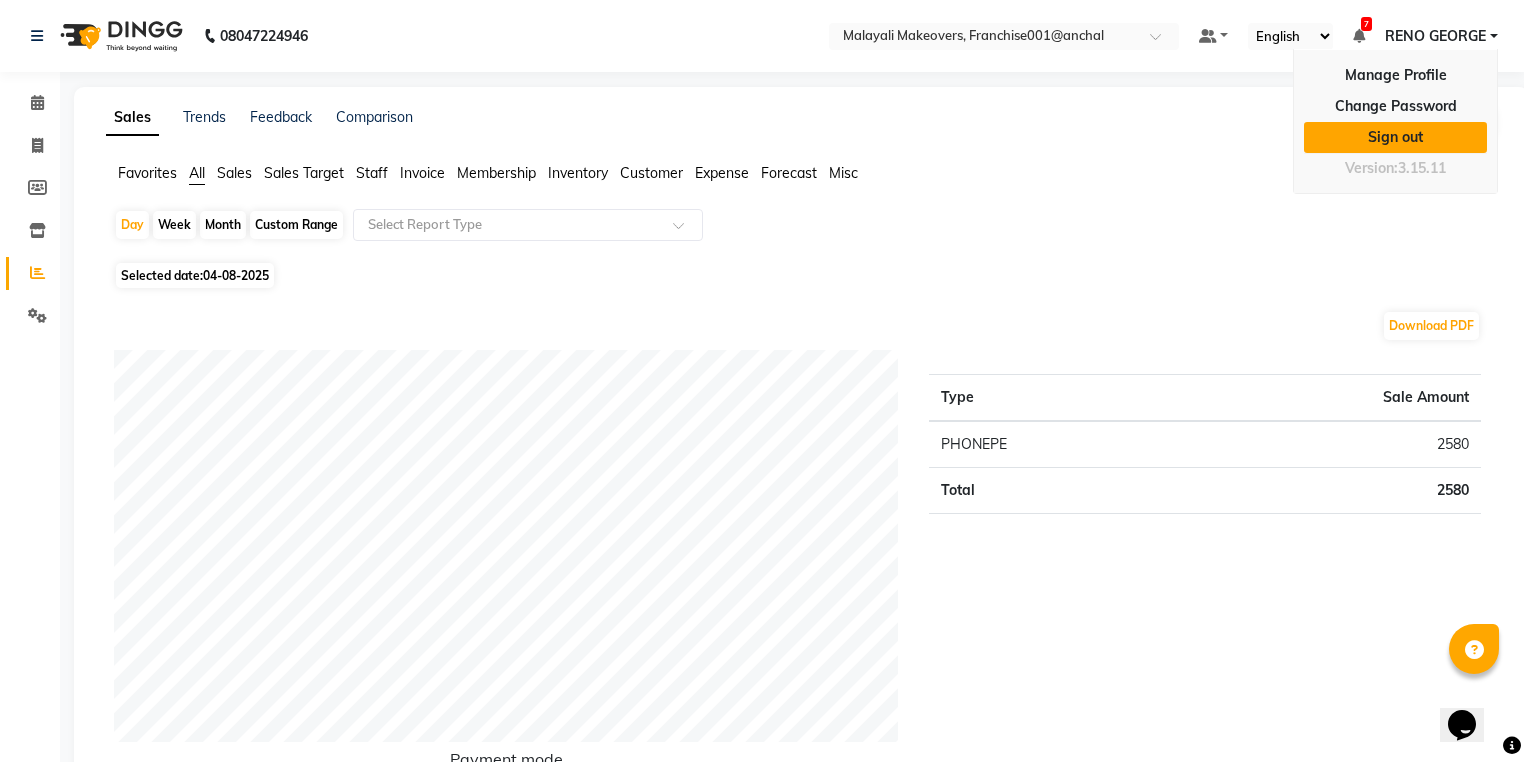 click on "Sign out" at bounding box center (1395, 137) 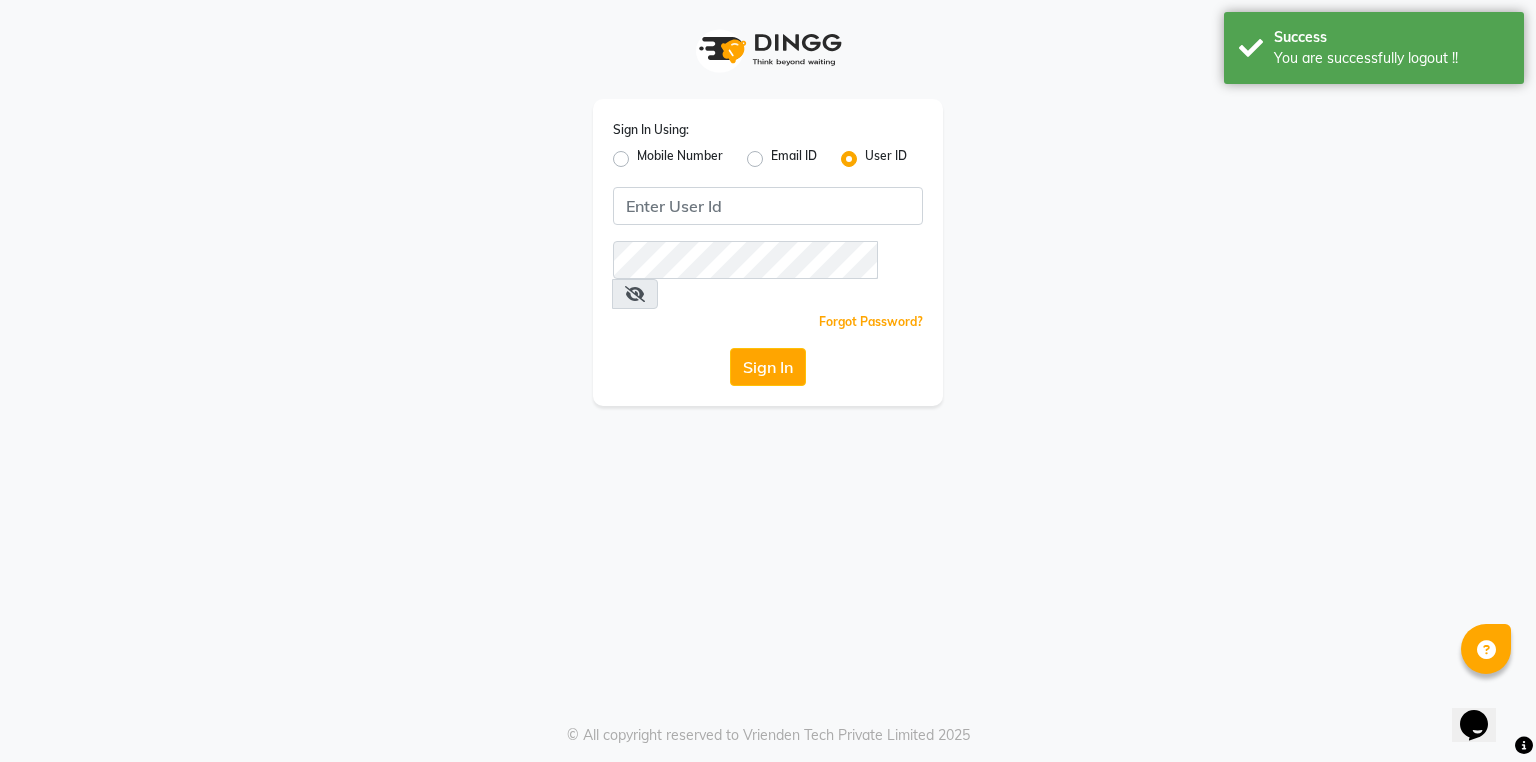 click on "Mobile Number" 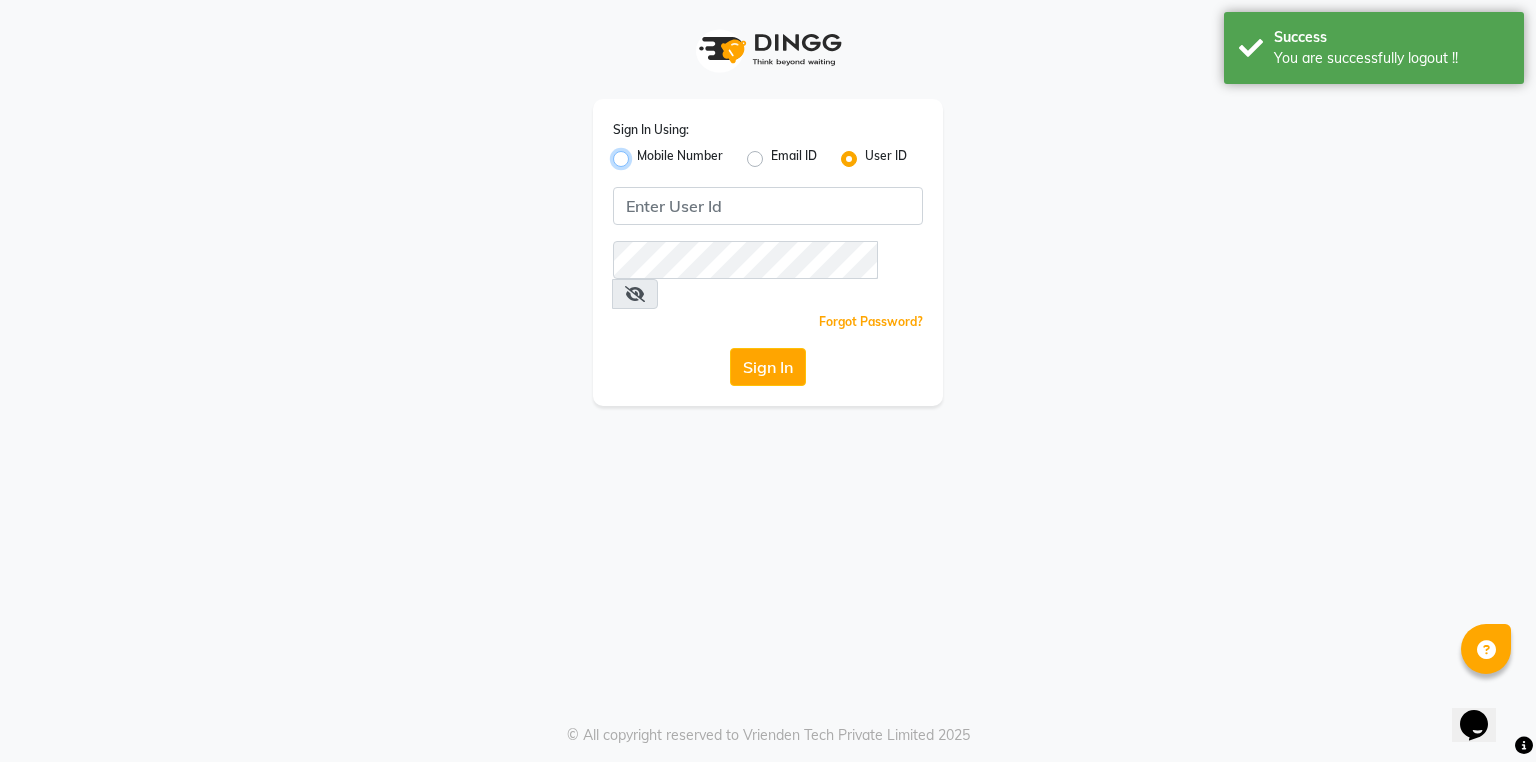 radio on "true" 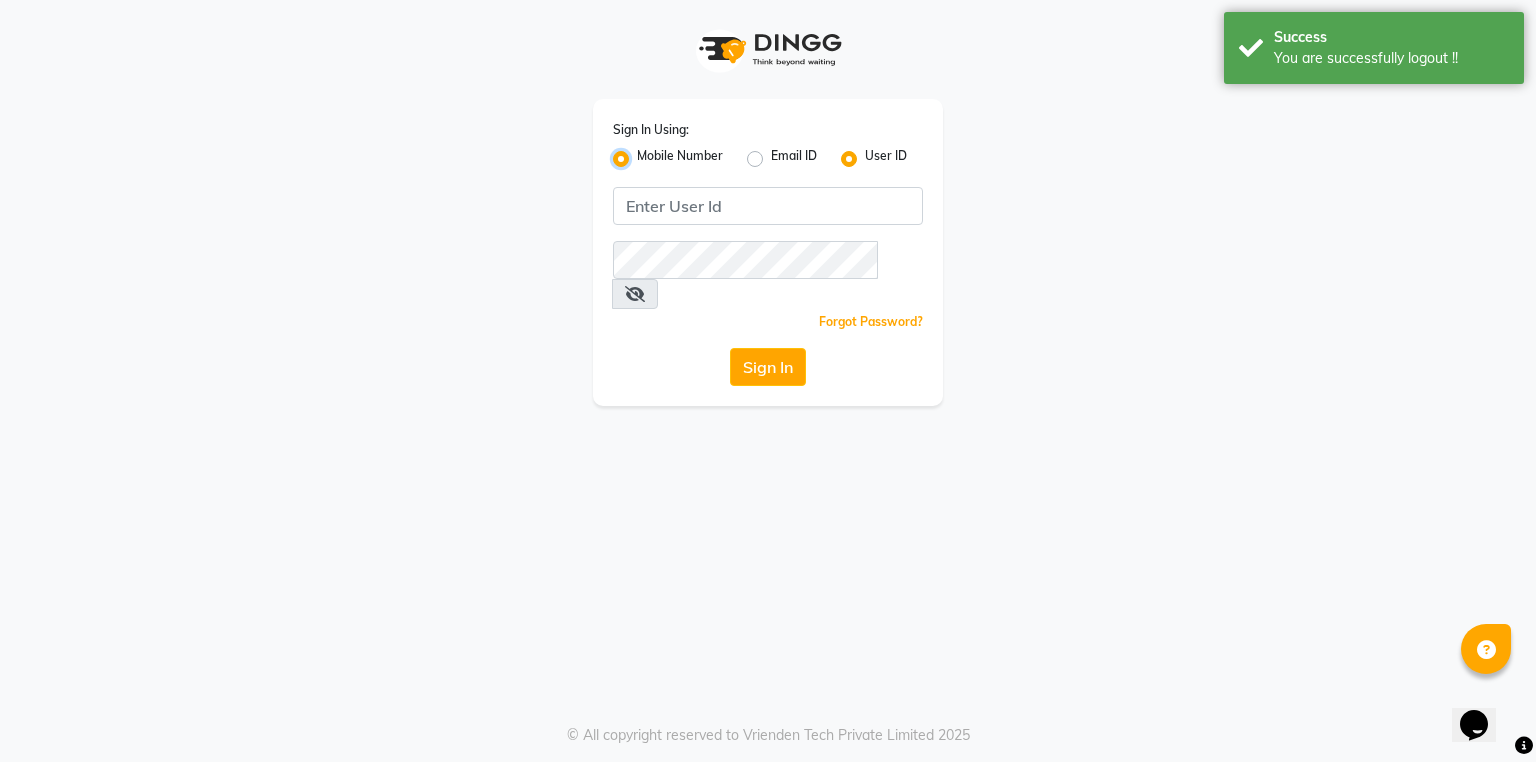 radio on "false" 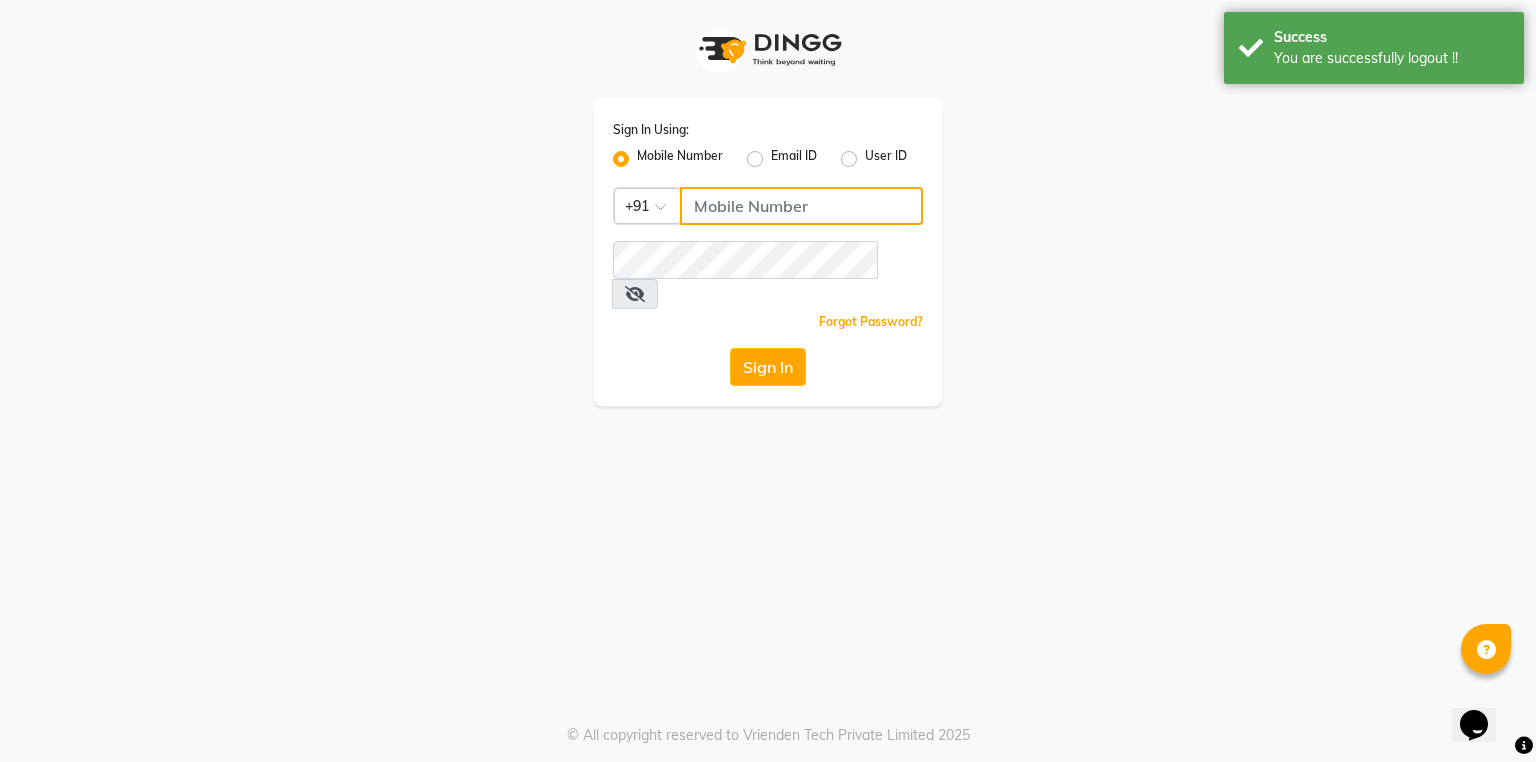 click 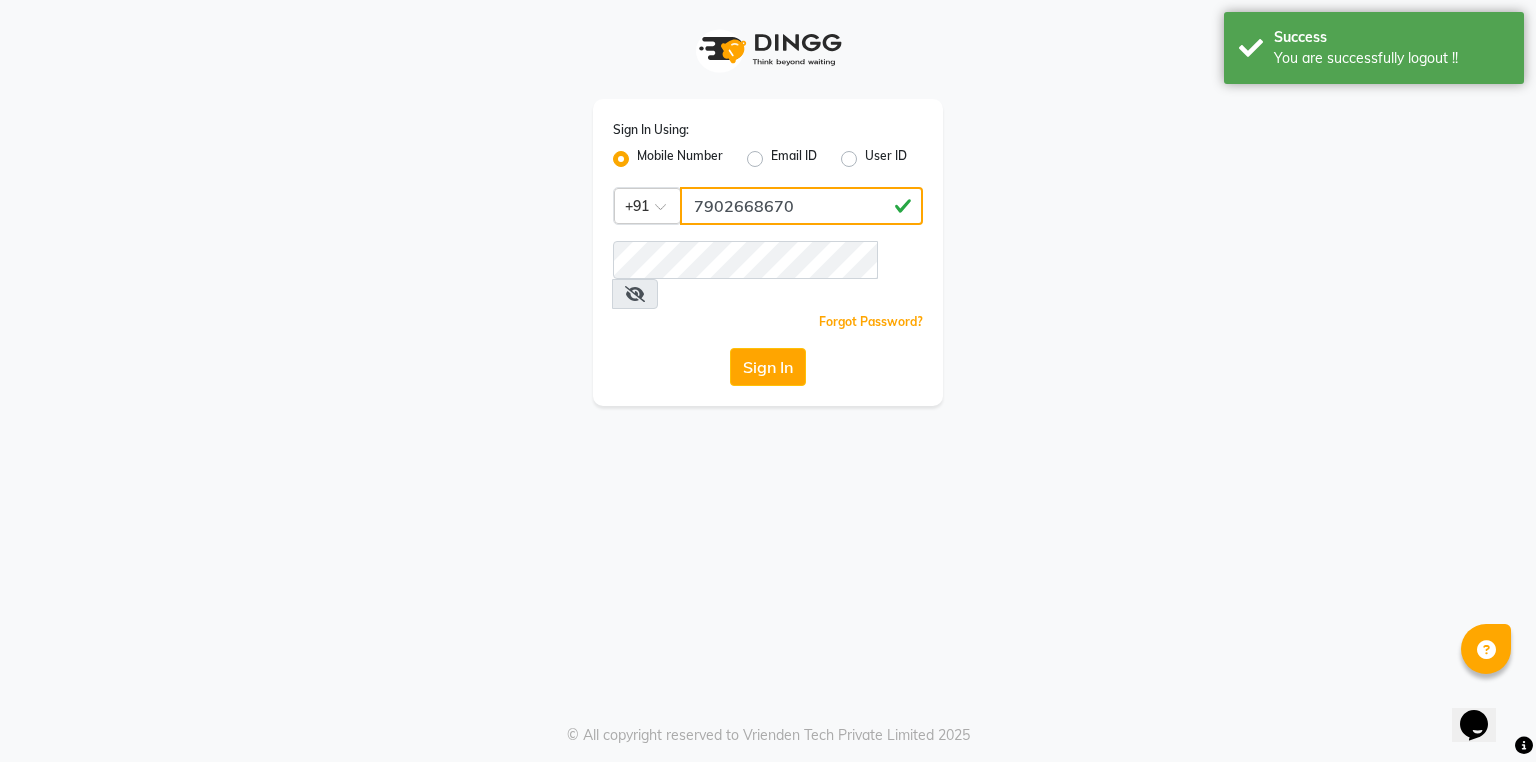 type on "7902668670" 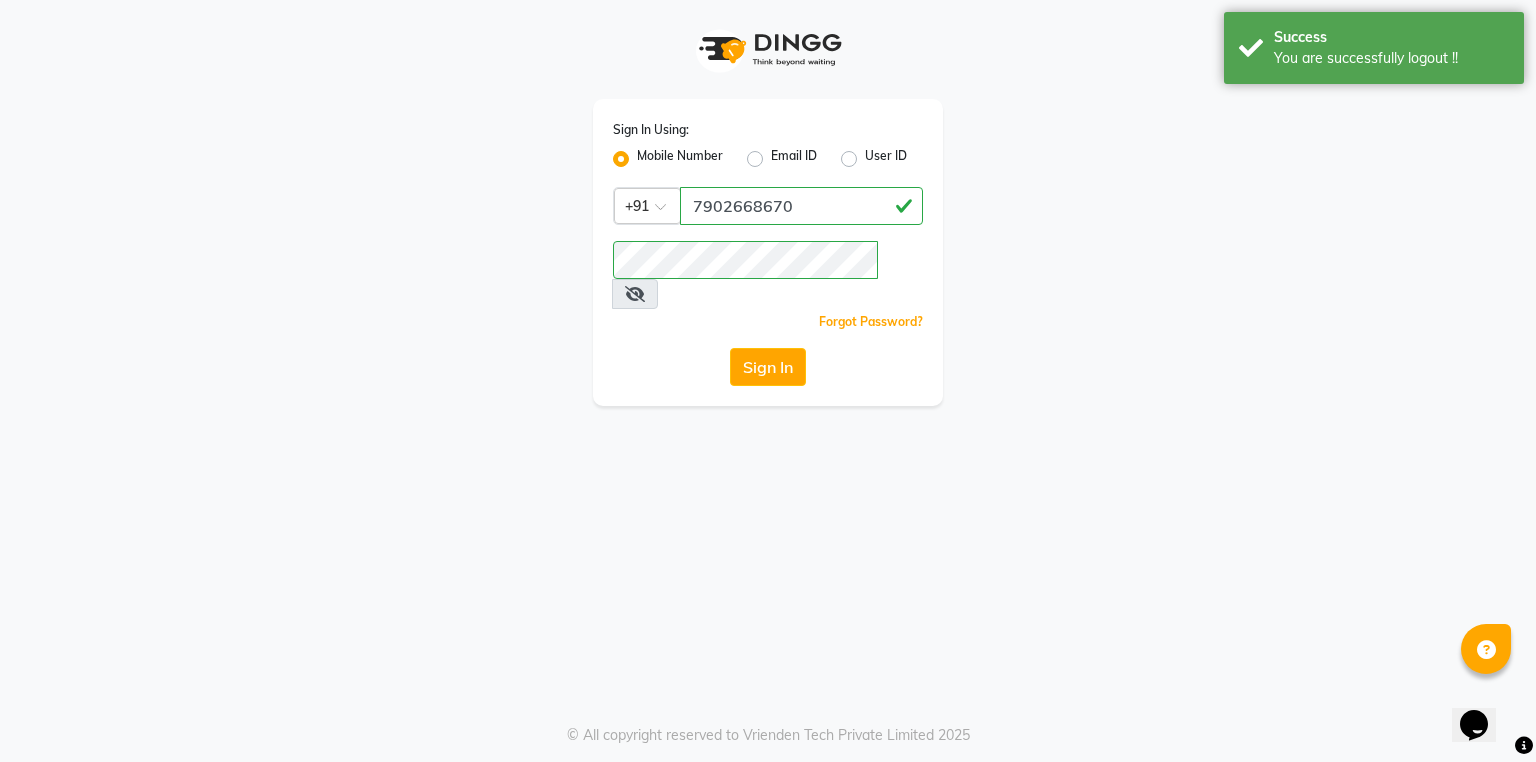 click at bounding box center (635, 294) 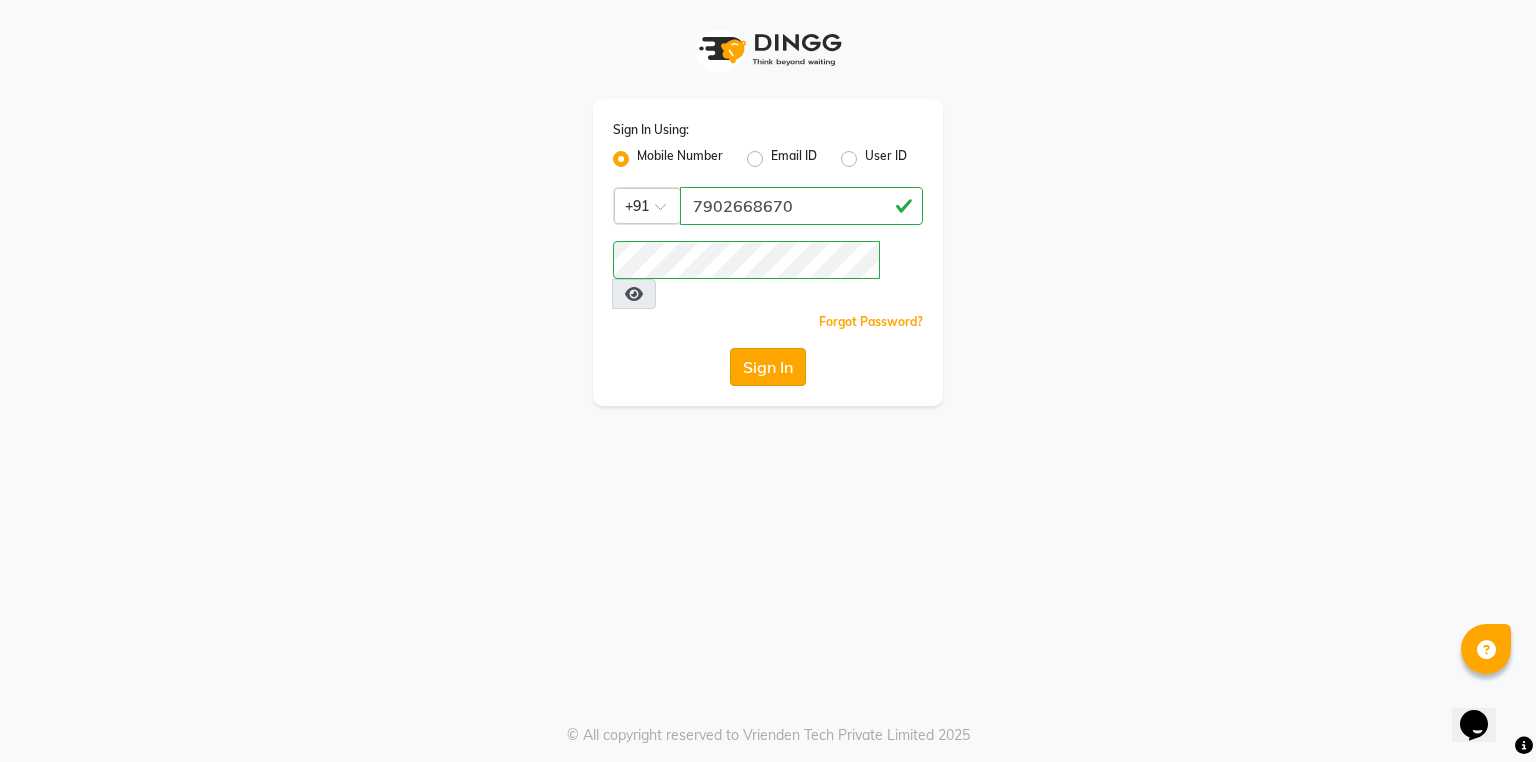 click on "Sign In" 